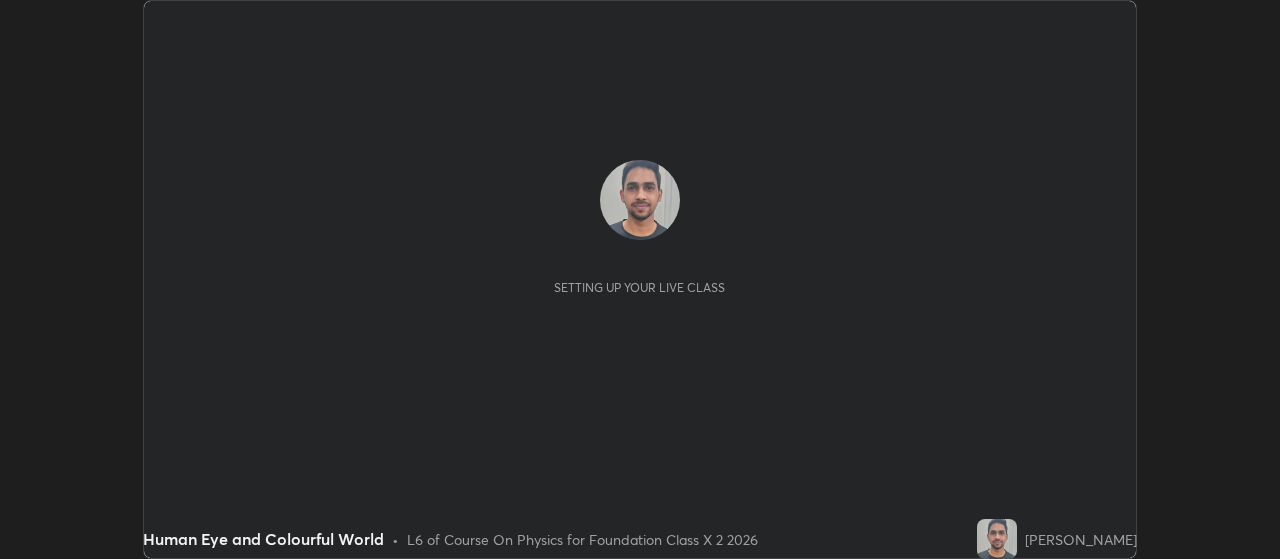 scroll, scrollTop: 0, scrollLeft: 0, axis: both 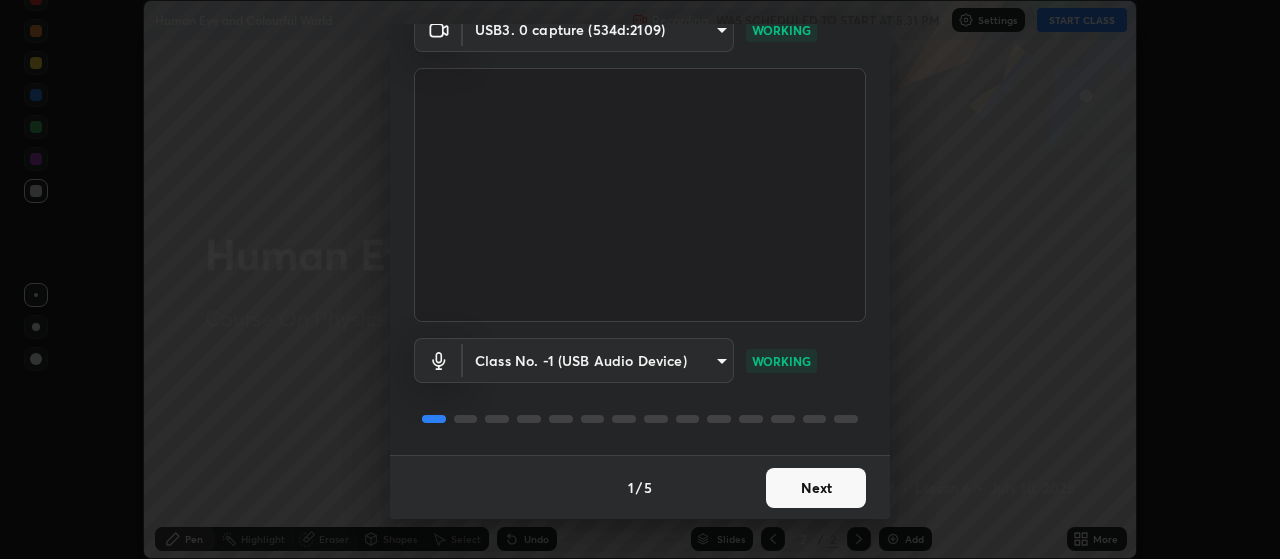 click on "Next" at bounding box center (816, 488) 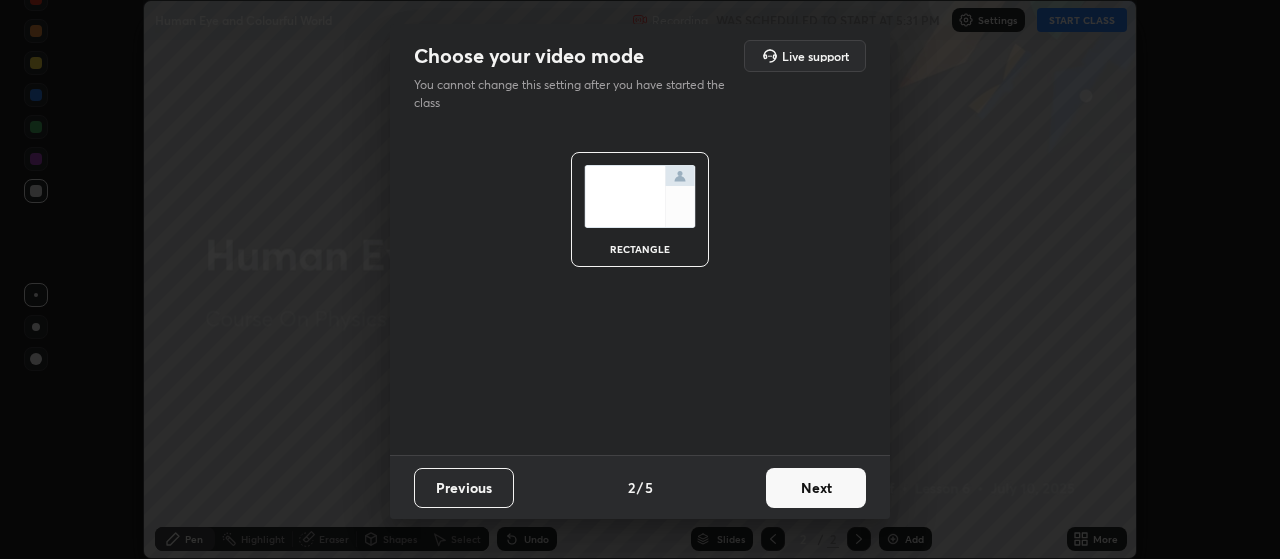 scroll, scrollTop: 0, scrollLeft: 0, axis: both 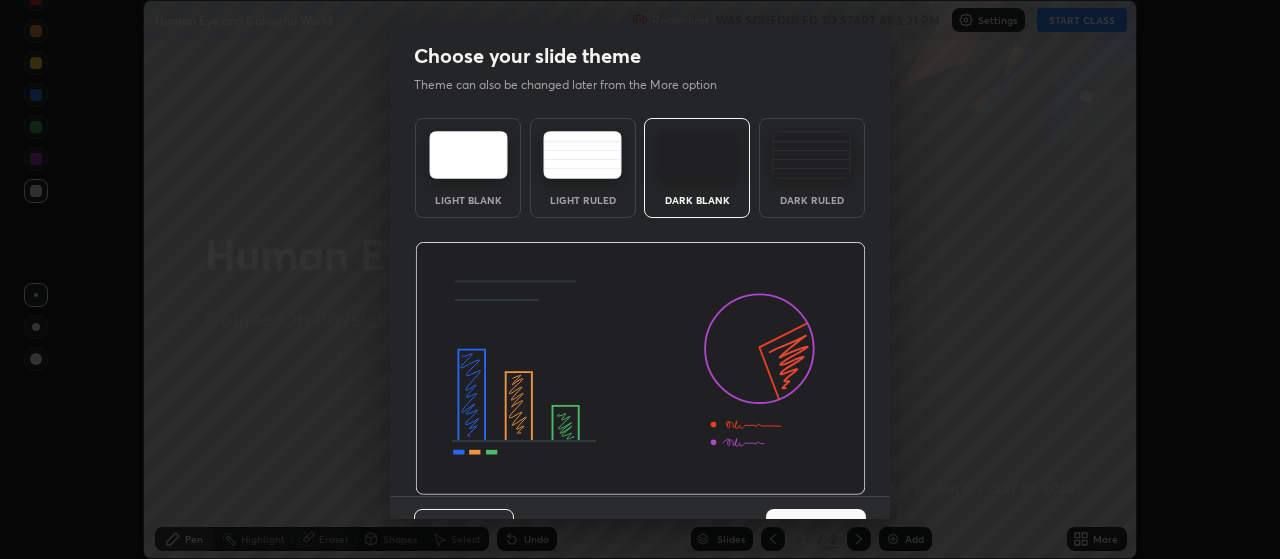 click at bounding box center (640, 369) 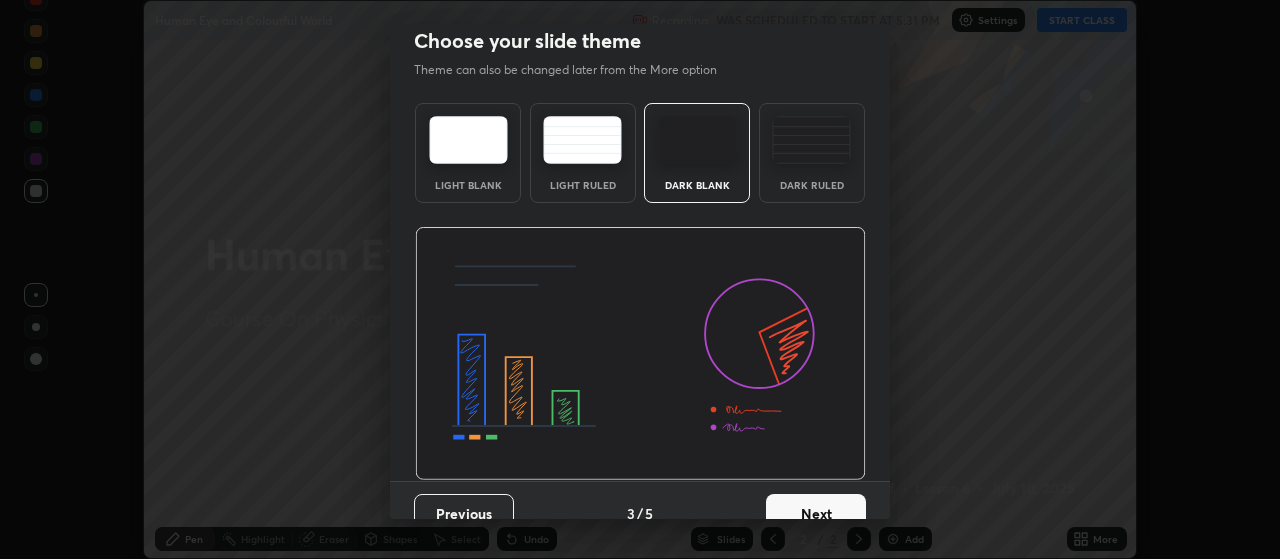 click on "Next" at bounding box center (816, 514) 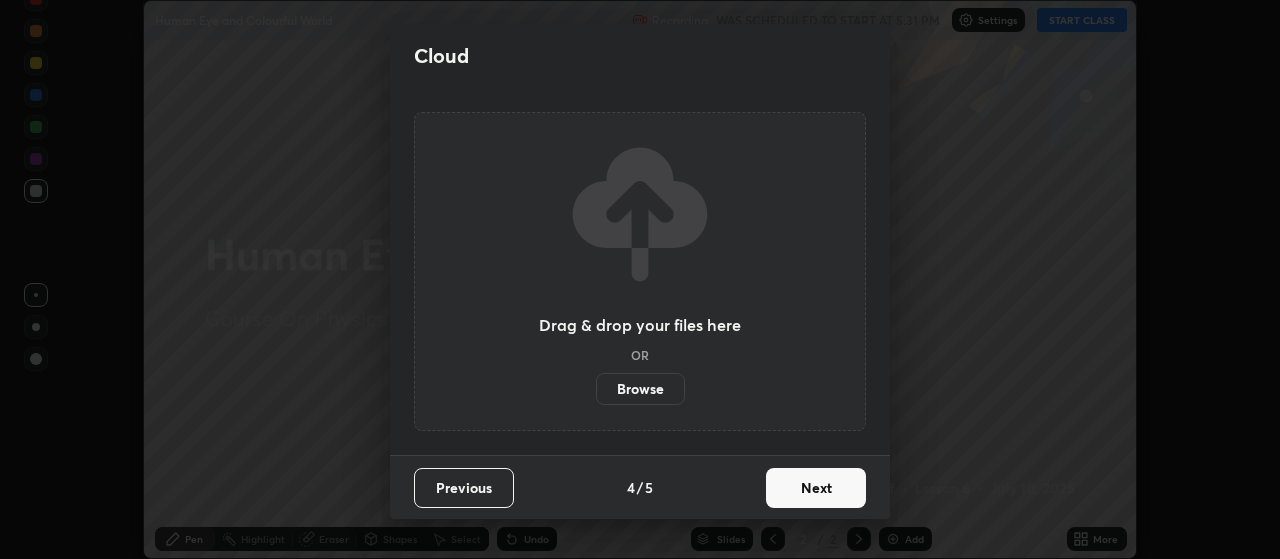 click on "Next" at bounding box center [816, 488] 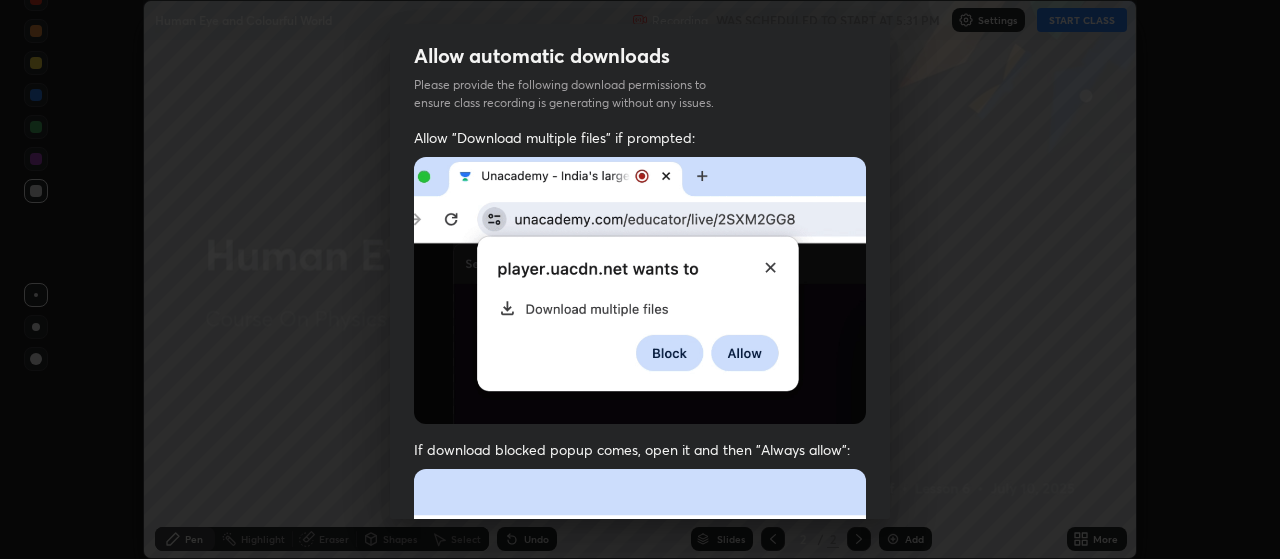click at bounding box center (640, 687) 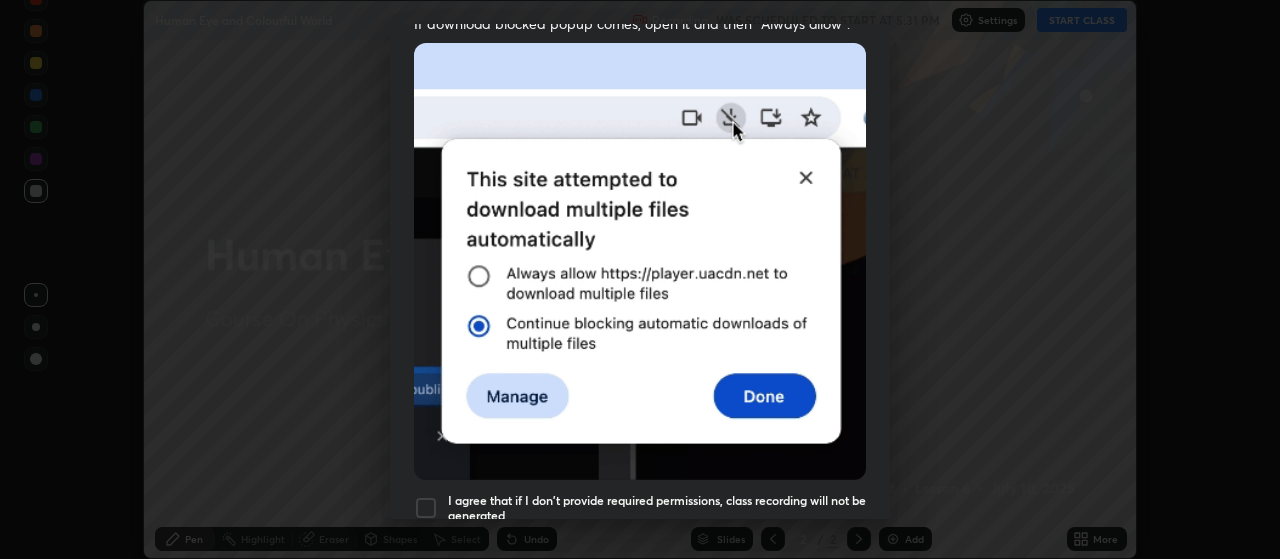 scroll, scrollTop: 505, scrollLeft: 0, axis: vertical 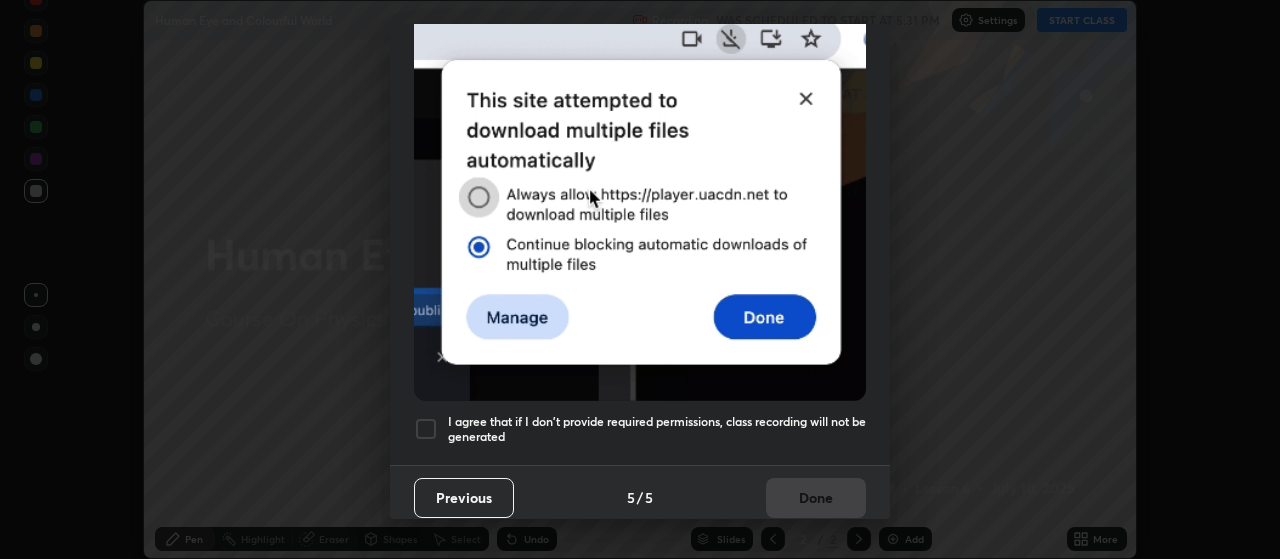click at bounding box center [426, 429] 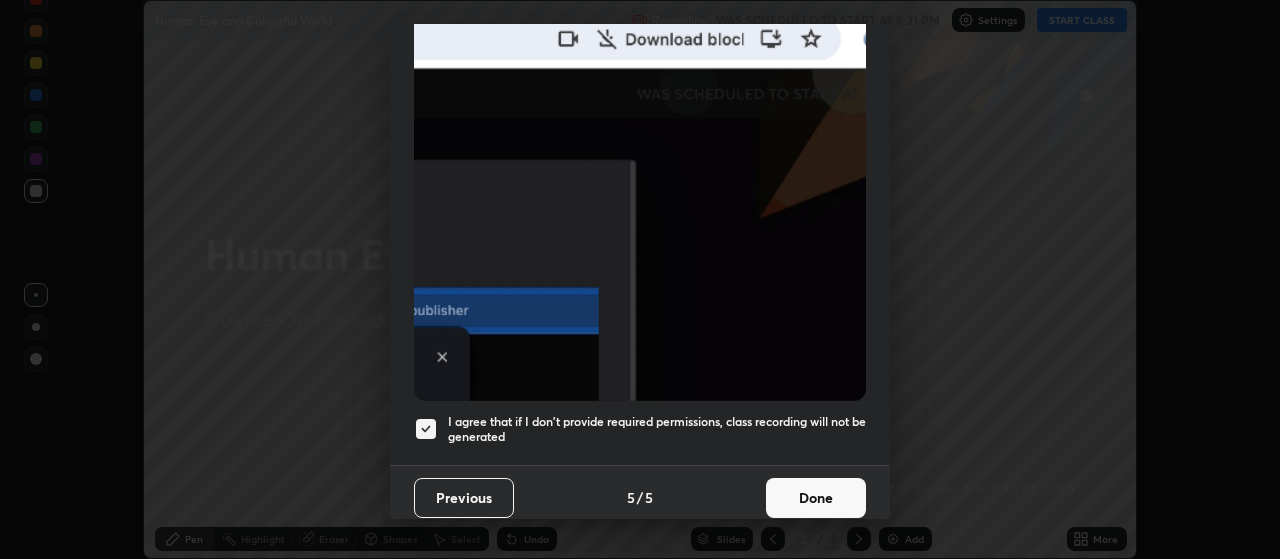 click on "Done" at bounding box center (816, 498) 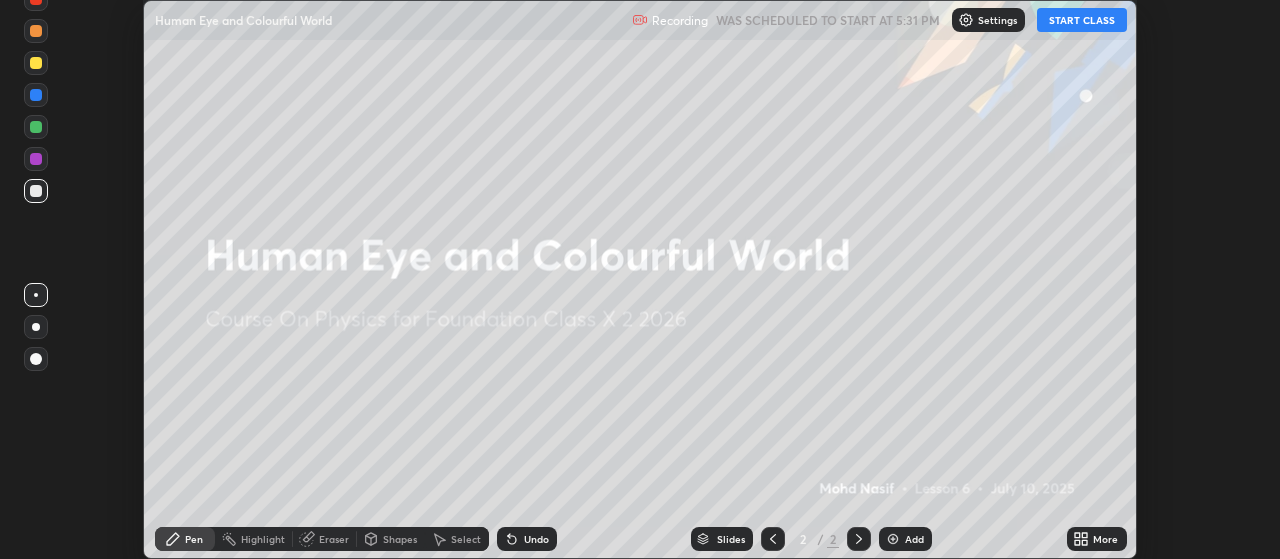 click 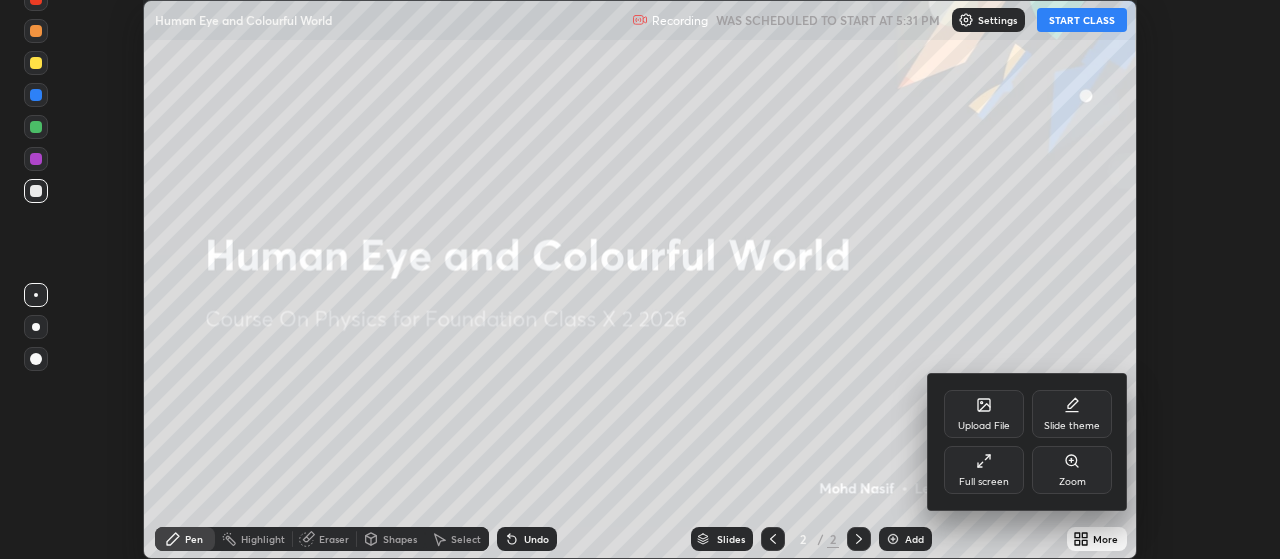 click on "Upload File" at bounding box center [984, 414] 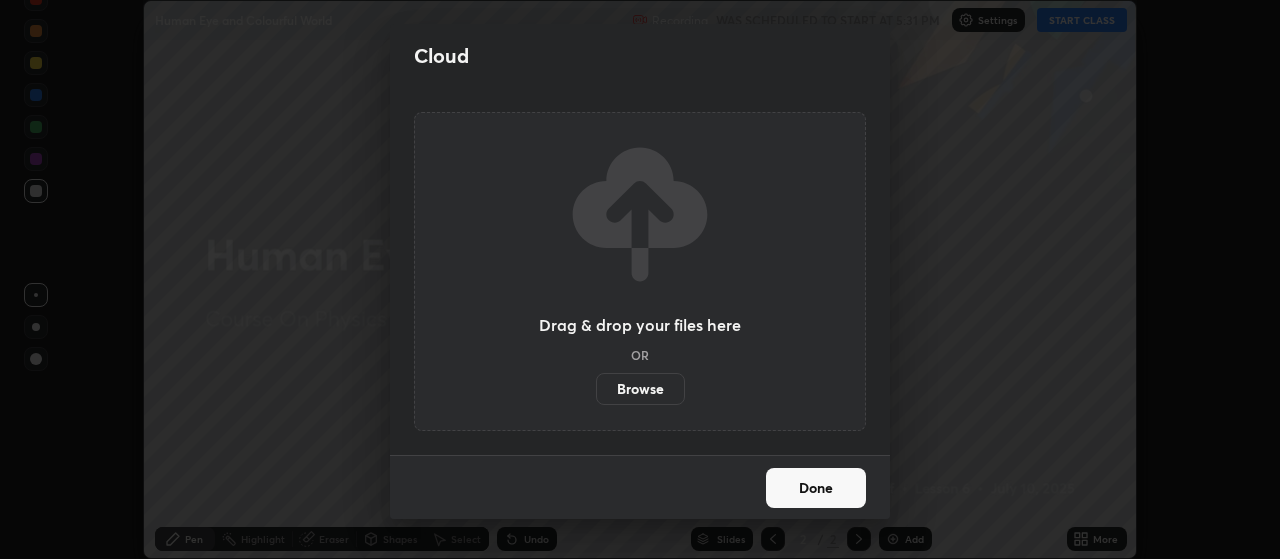 click on "Browse" at bounding box center [640, 389] 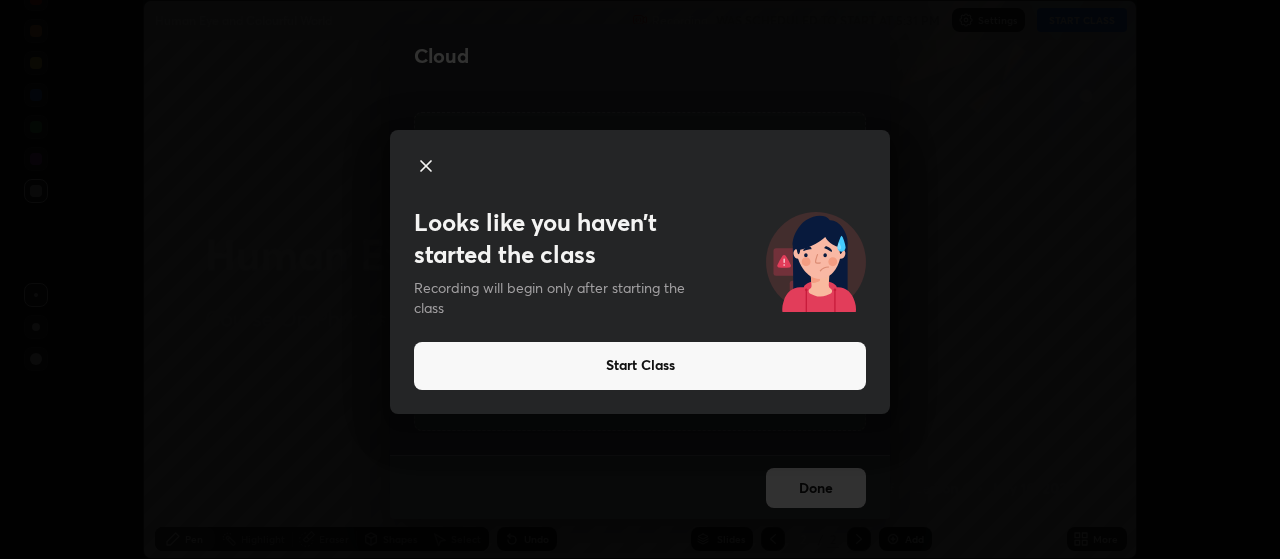 click 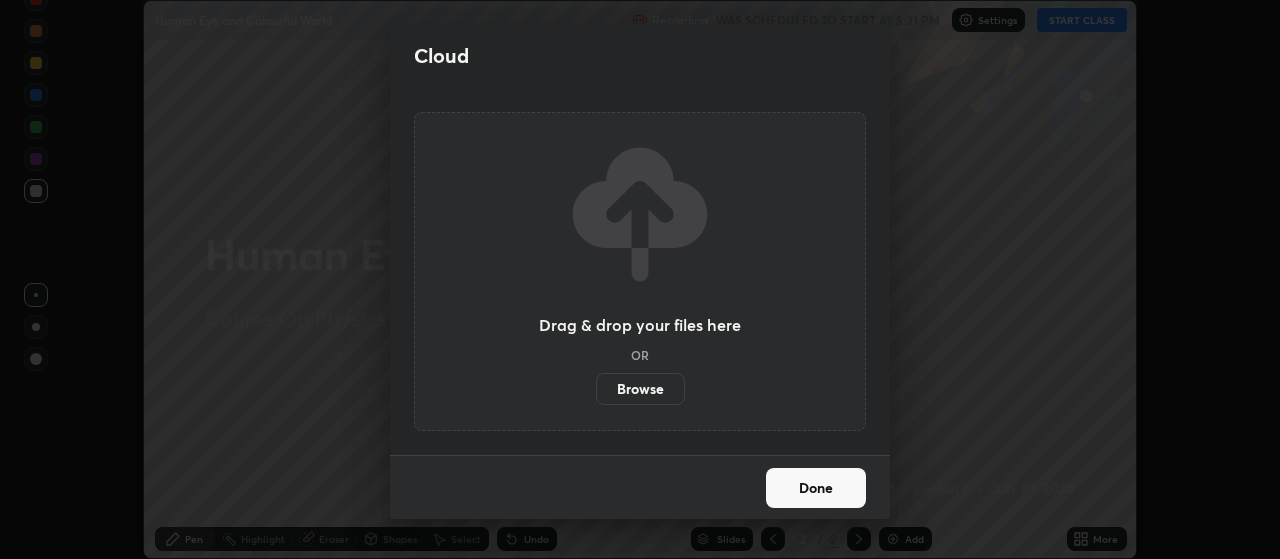 click on "Done" at bounding box center (816, 488) 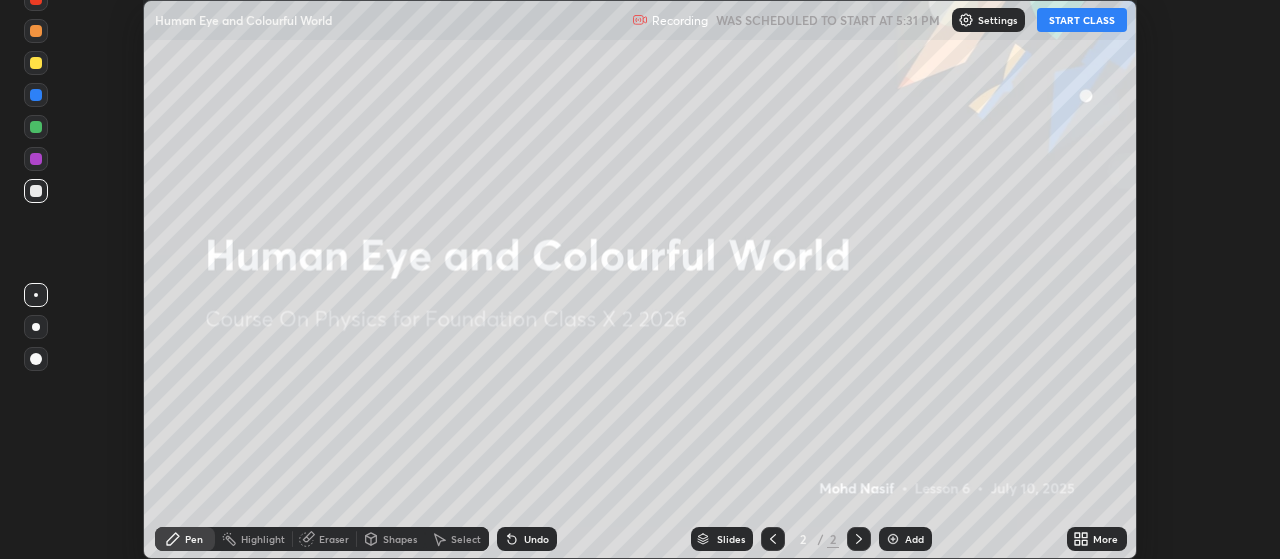click 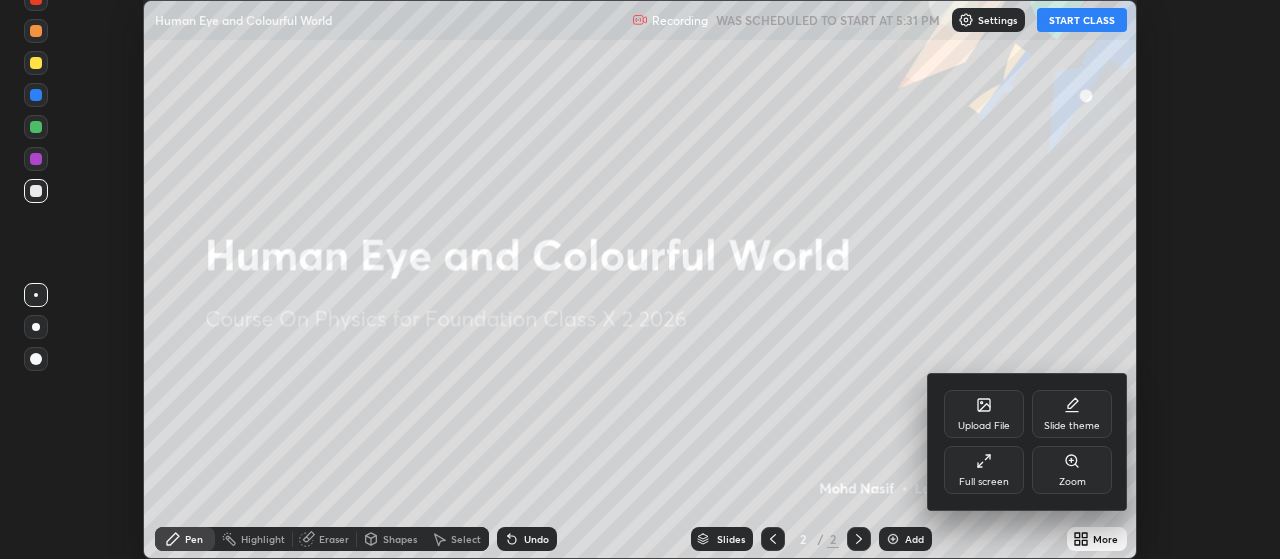 click on "Upload File" at bounding box center [984, 414] 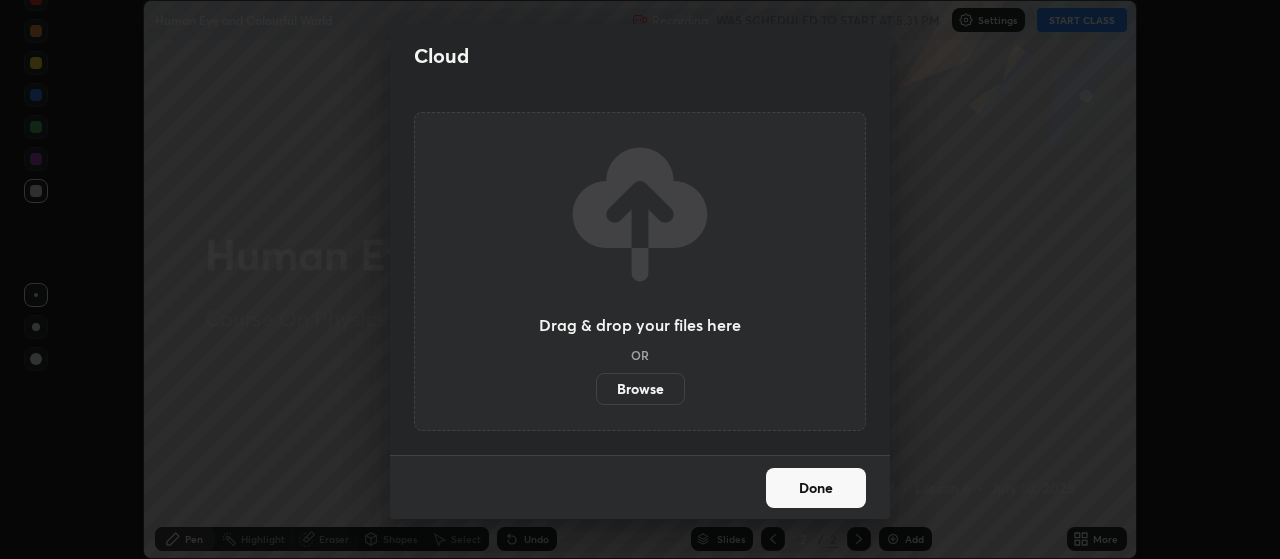 click on "Browse" at bounding box center [640, 389] 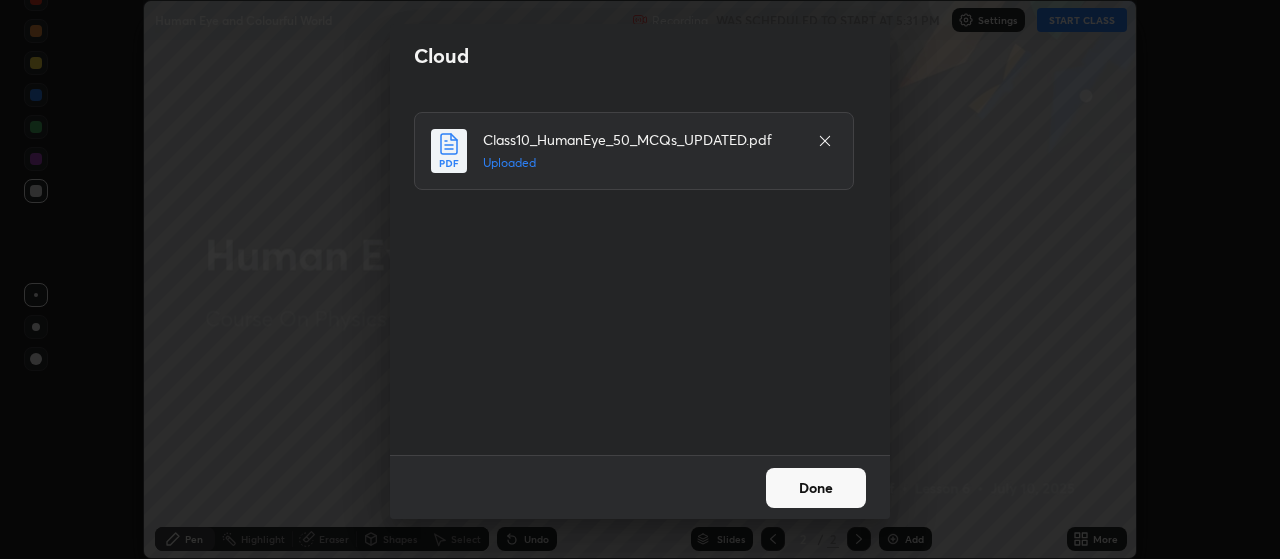 click on "Done" at bounding box center [816, 488] 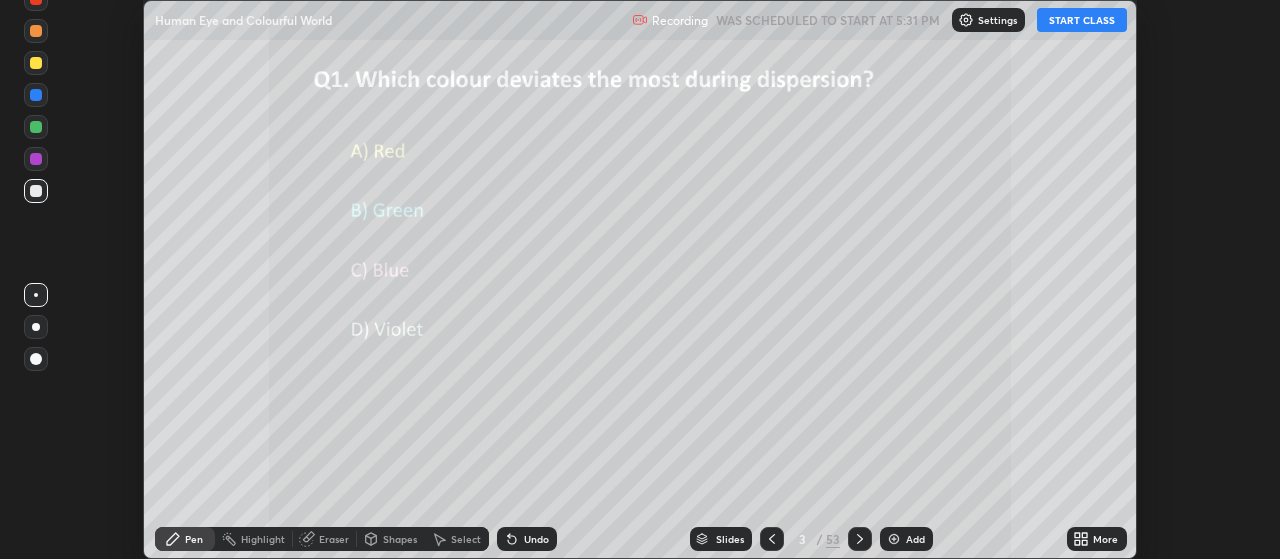 click on "More" at bounding box center [1105, 539] 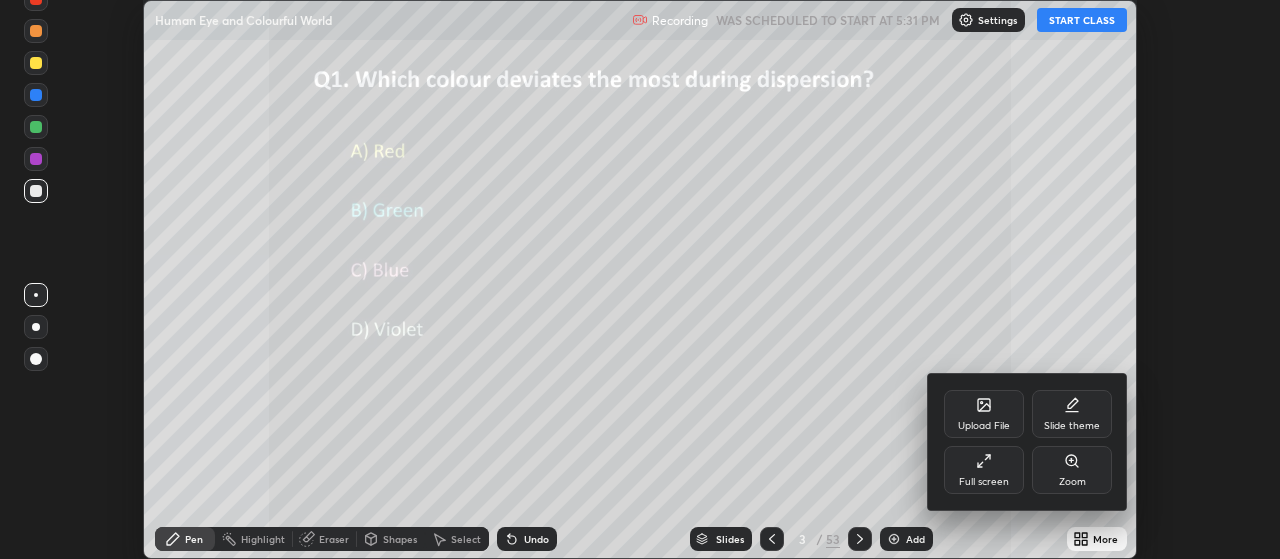 click 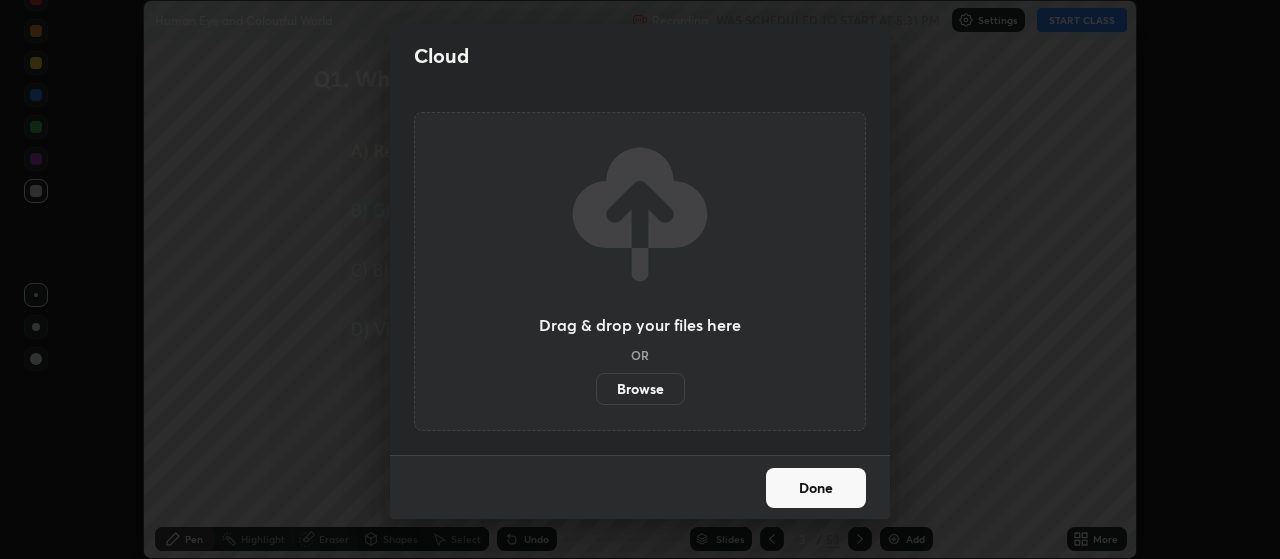 click on "Browse" at bounding box center (640, 389) 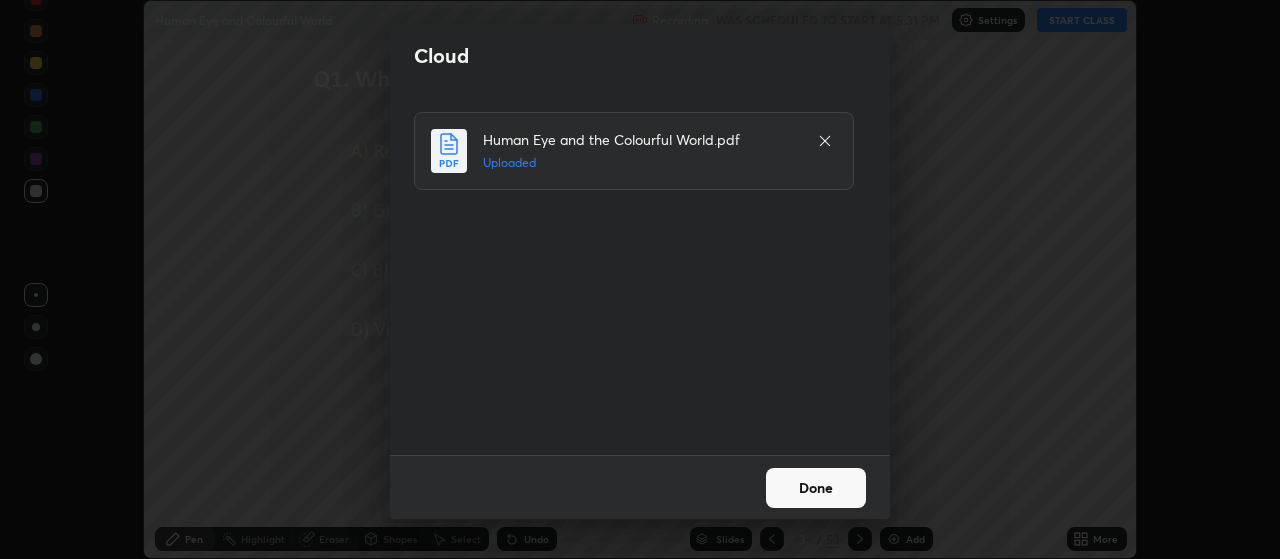 click on "Done" at bounding box center [816, 488] 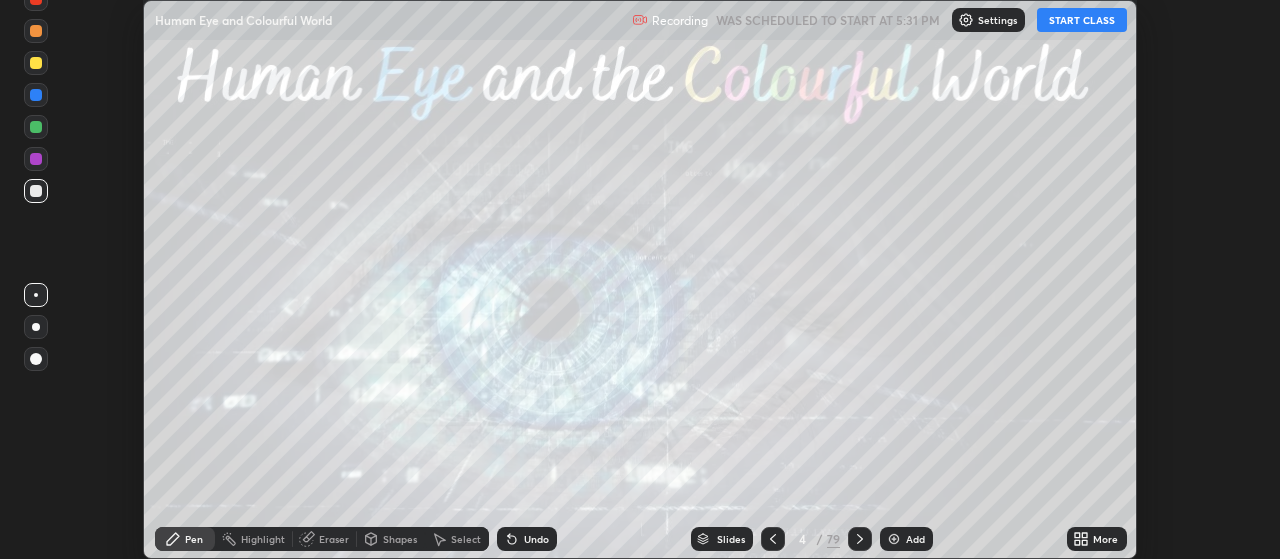 click 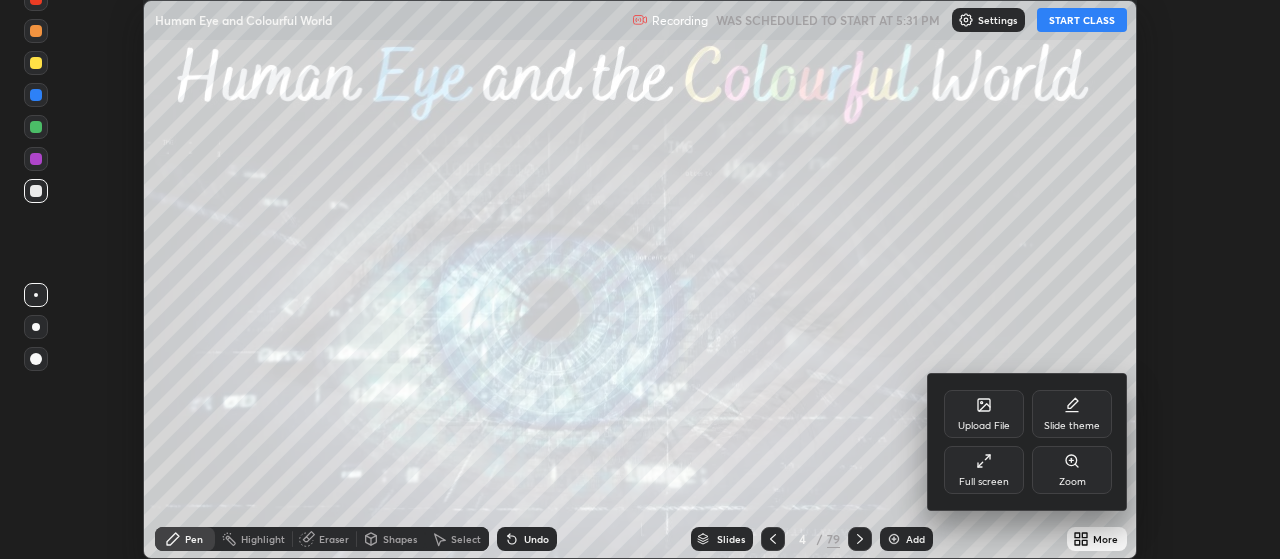 click at bounding box center [640, 279] 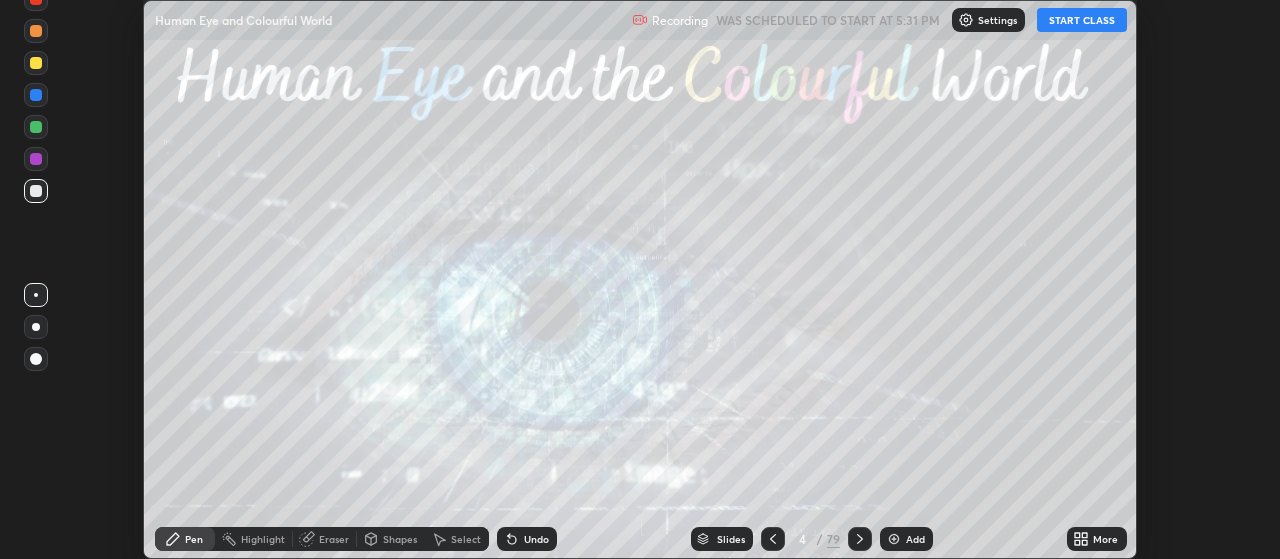 click 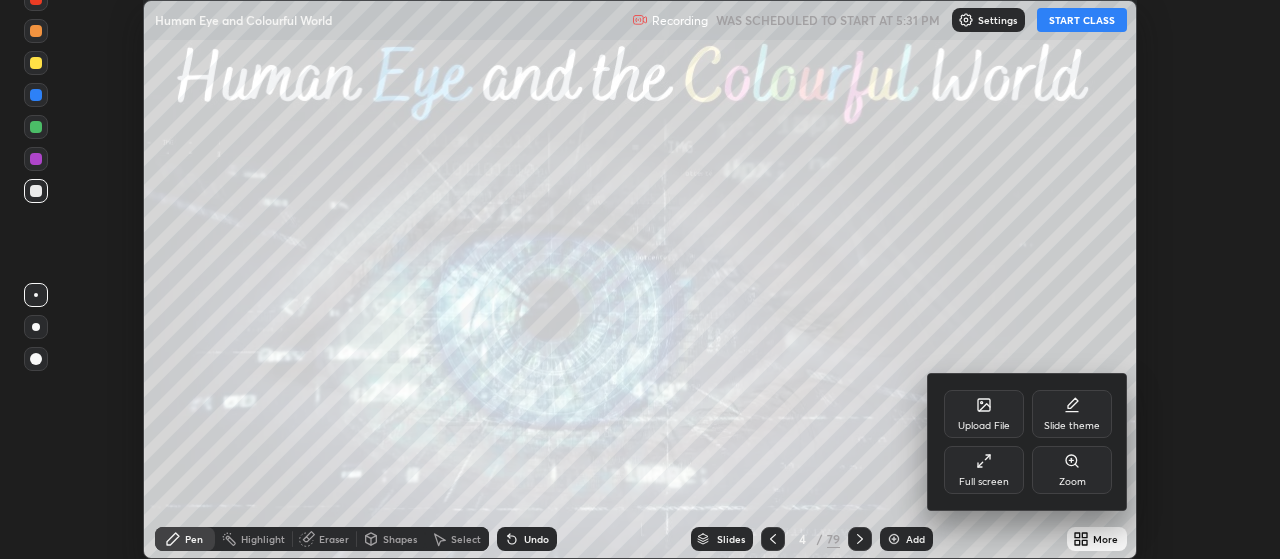 click on "Upload File" at bounding box center [984, 414] 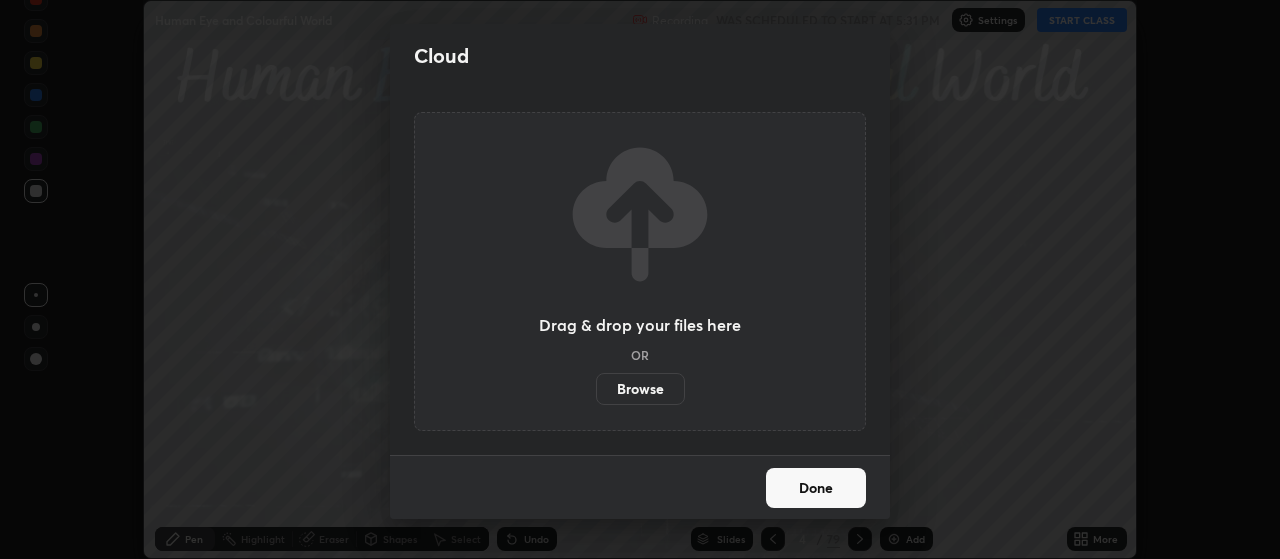 click on "Cloud Drag & drop your files here OR Browse Done" at bounding box center [640, 279] 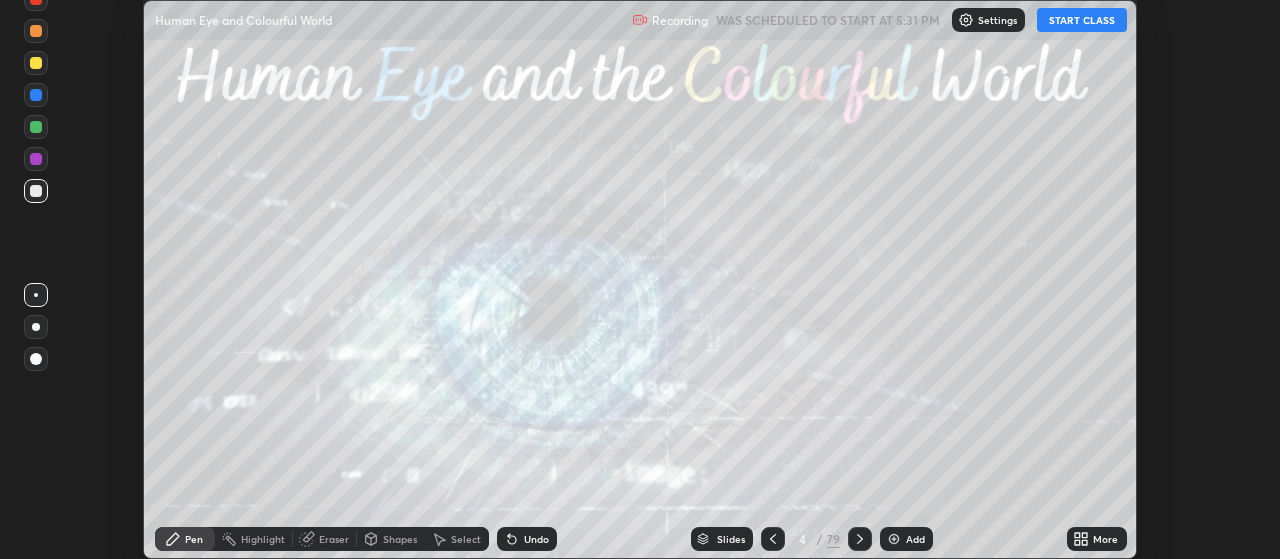 click 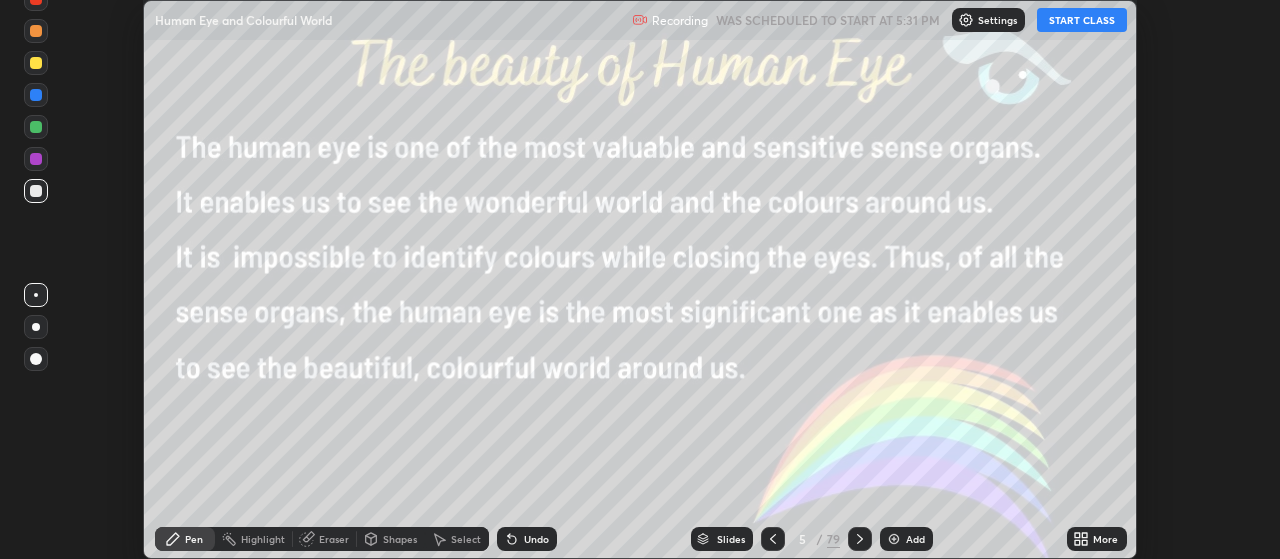 click 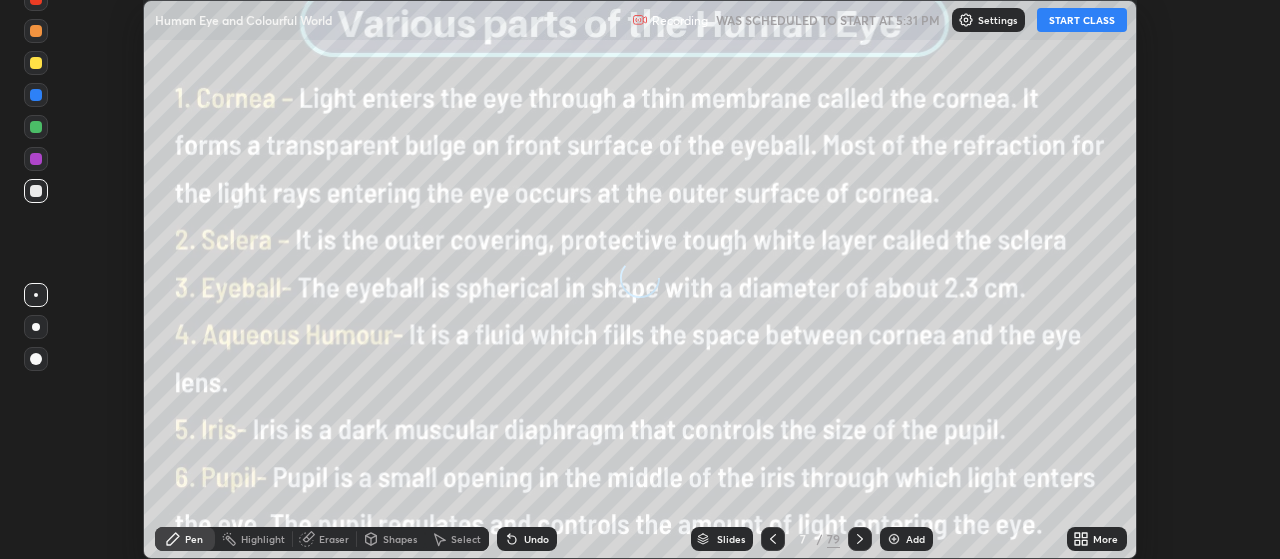 click 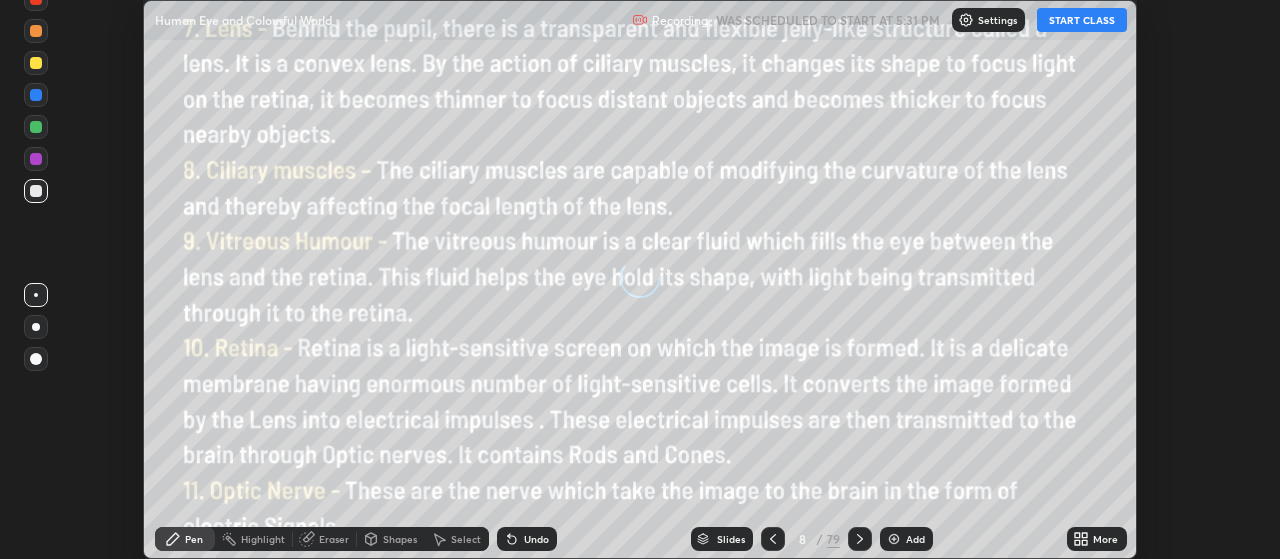 click on "79" at bounding box center (833, 539) 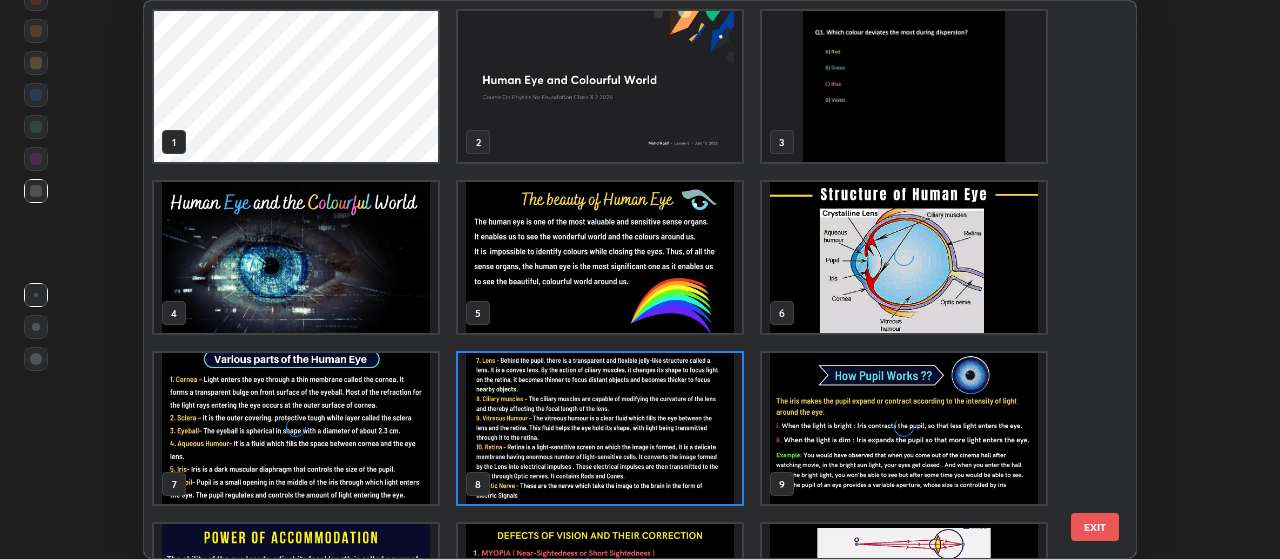 scroll, scrollTop: 7, scrollLeft: 11, axis: both 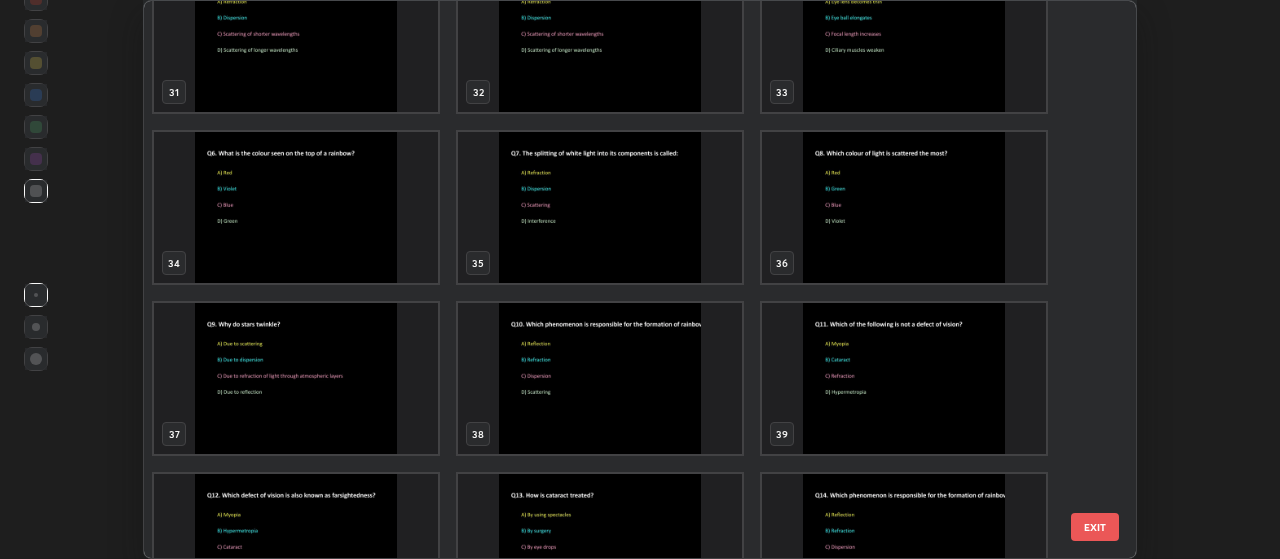 click at bounding box center (904, 36) 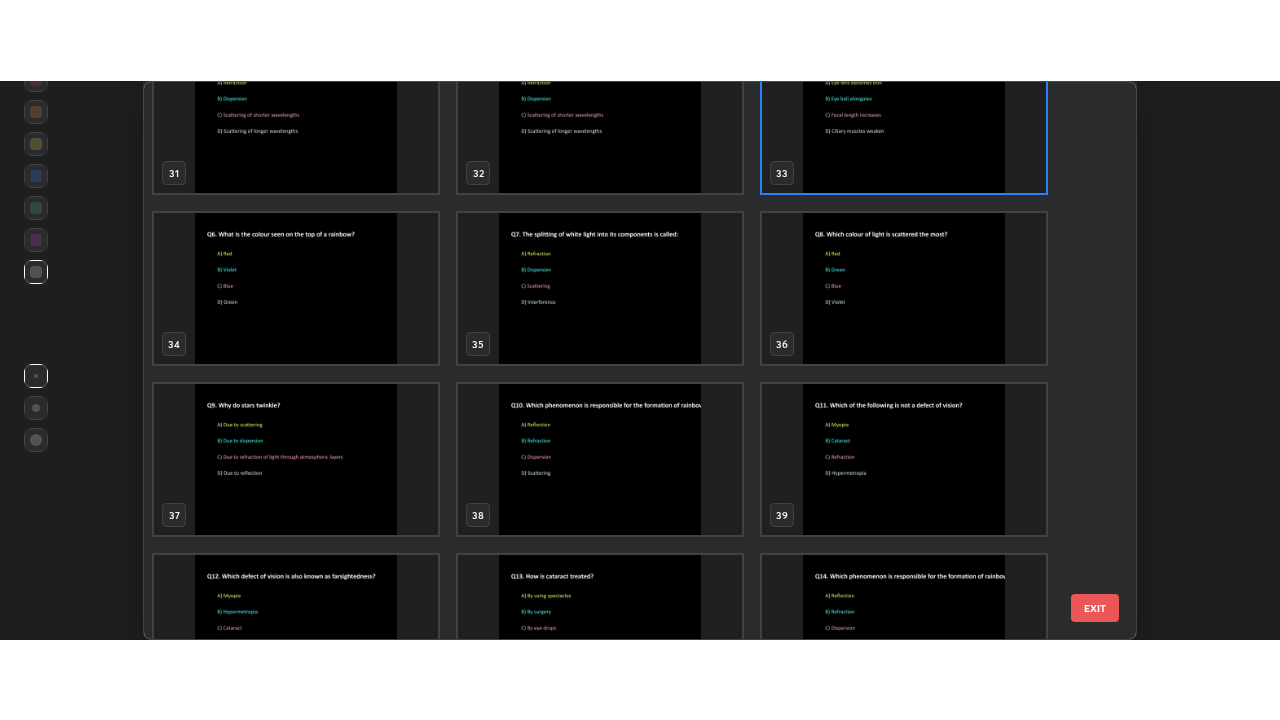 scroll, scrollTop: 1710, scrollLeft: 0, axis: vertical 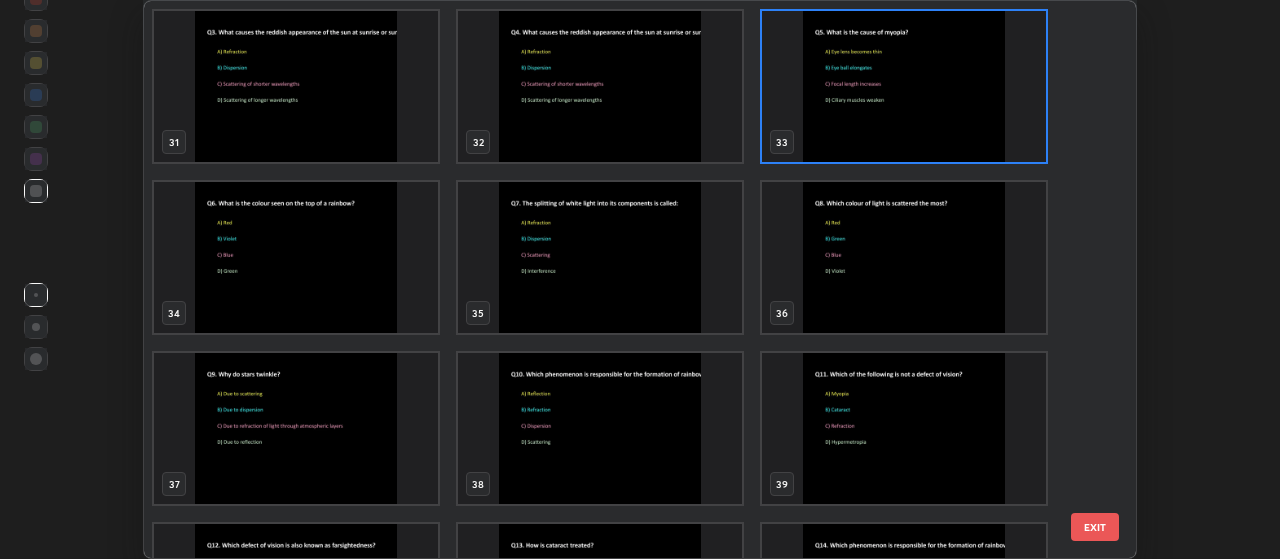 click at bounding box center (904, 86) 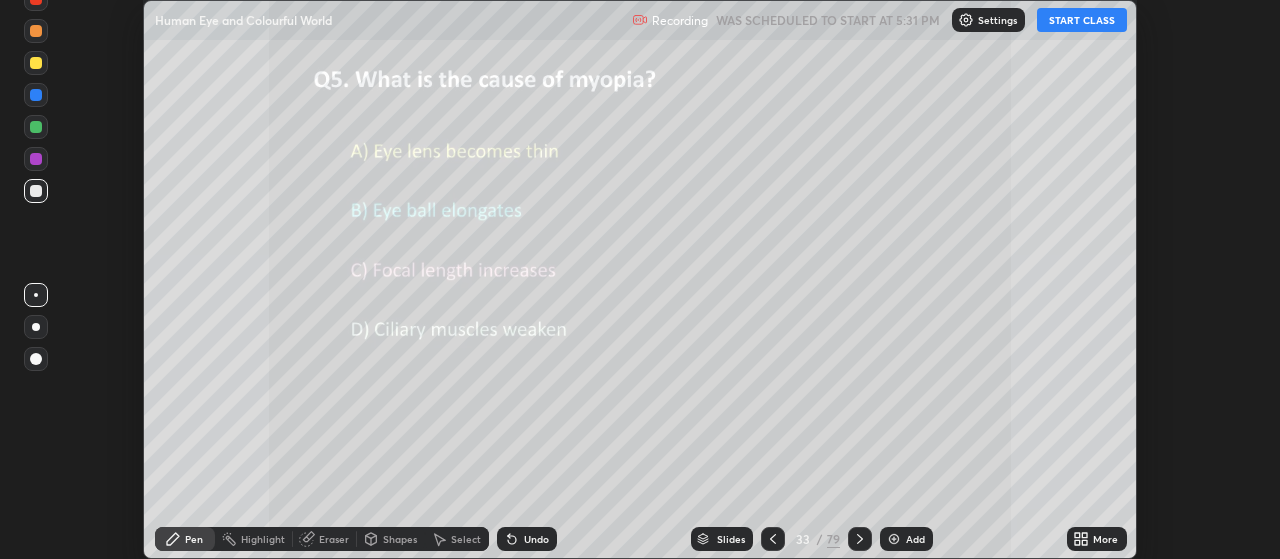 click 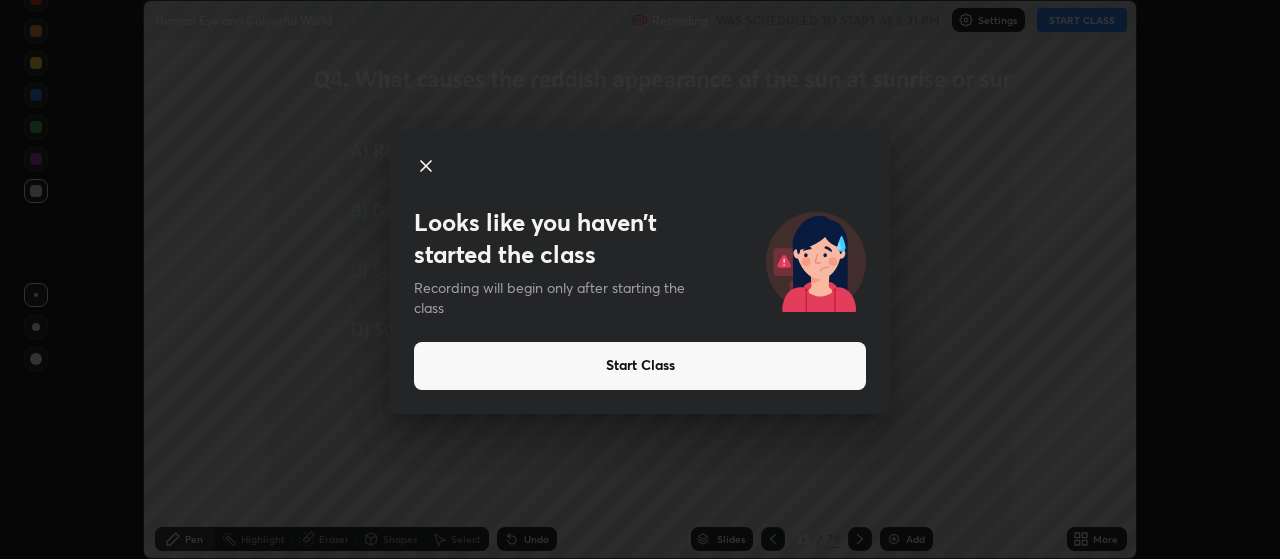 click on "Looks like you haven’t started the class Recording will begin only after starting the class Start Class" at bounding box center [640, 279] 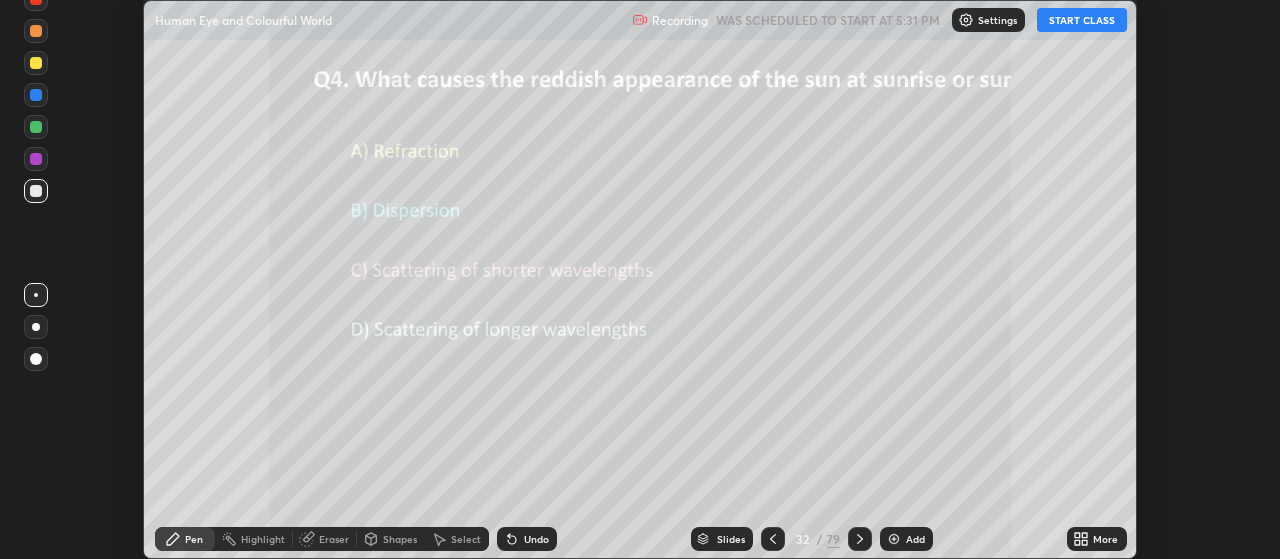 click 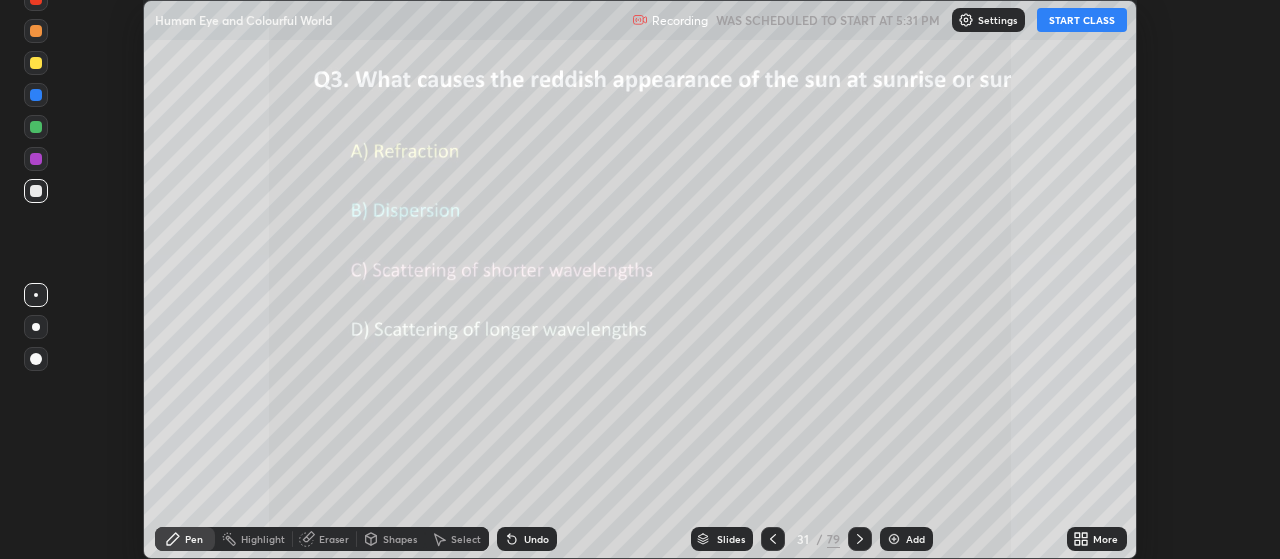 click 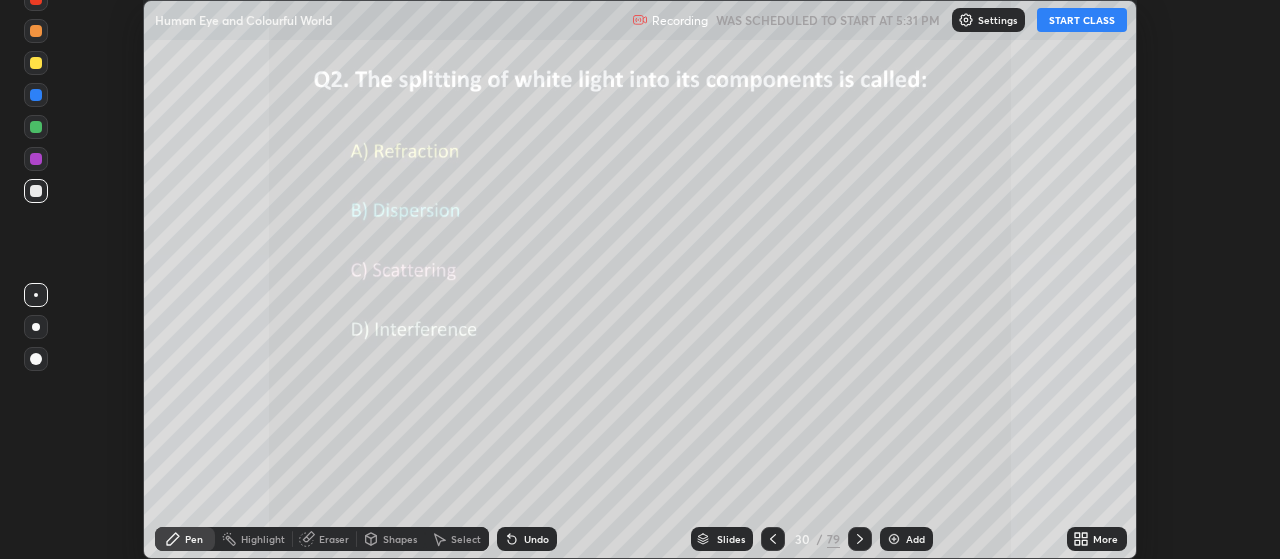 click 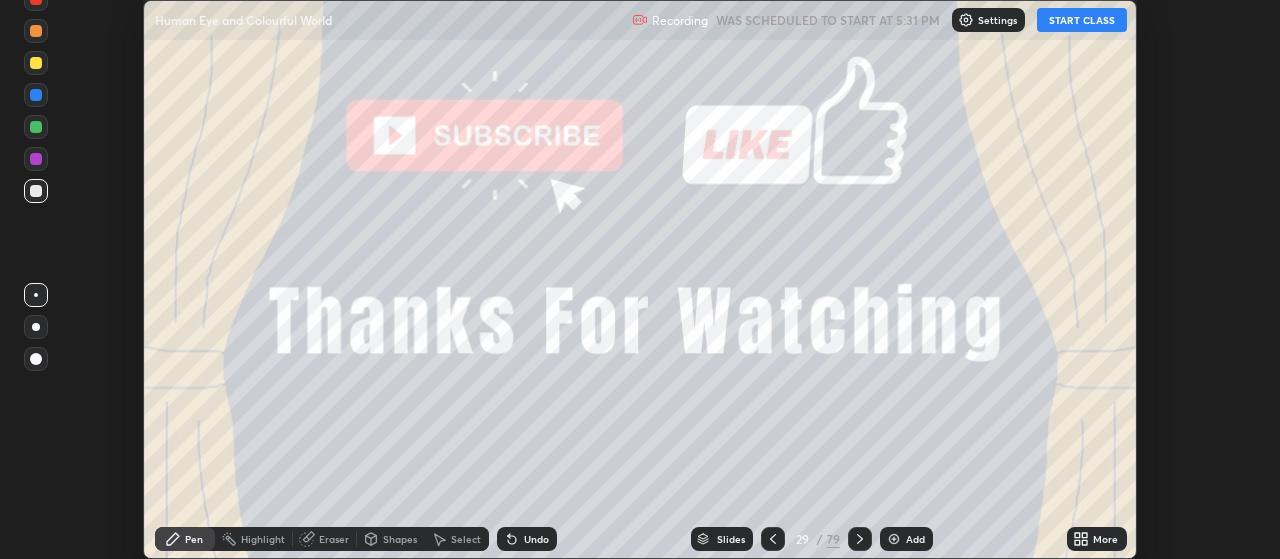 click 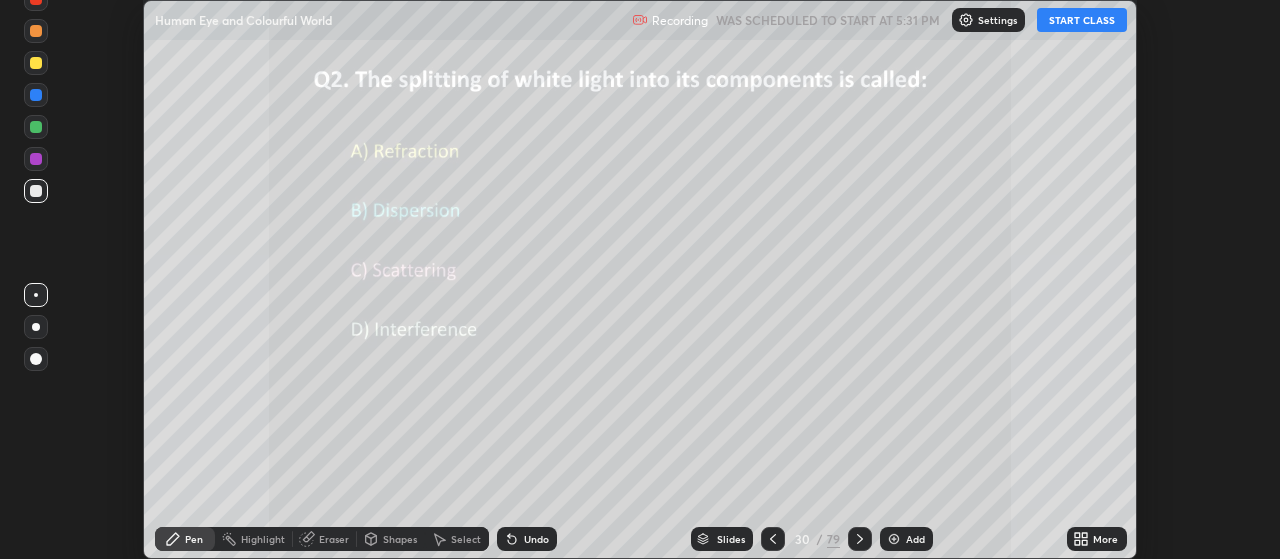 click on "START CLASS" at bounding box center (1082, 20) 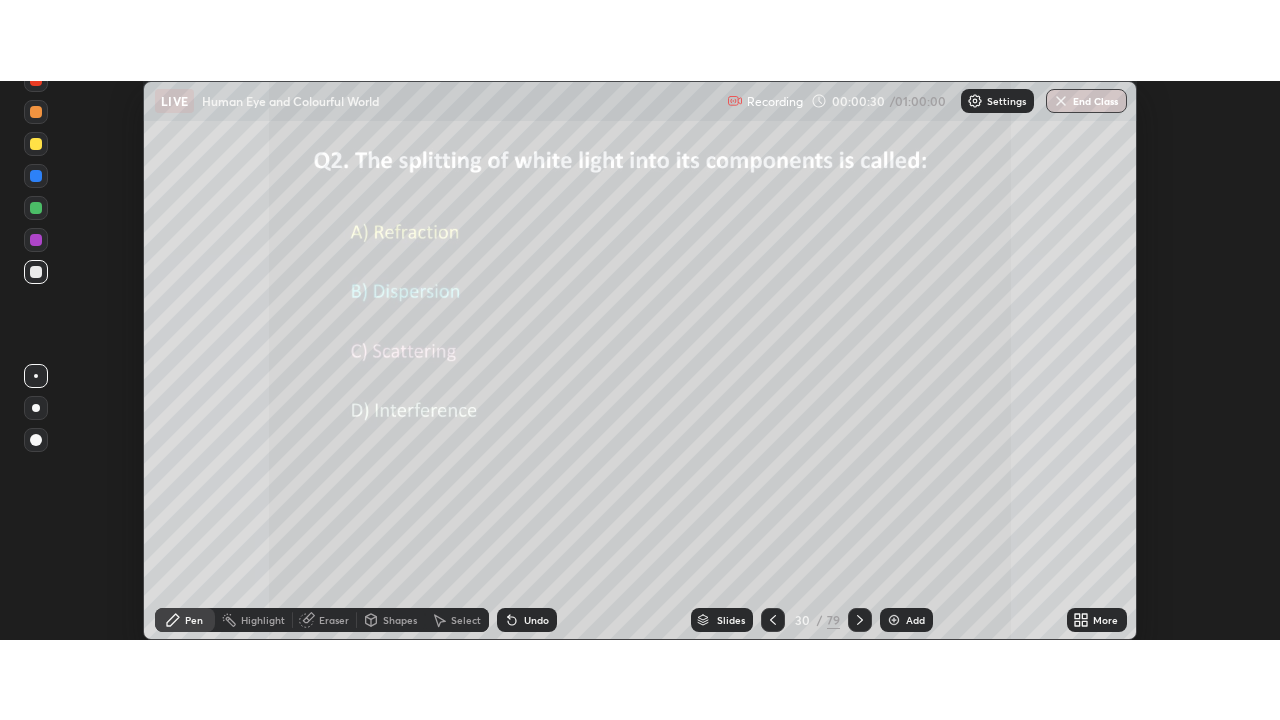 scroll, scrollTop: 99280, scrollLeft: 98720, axis: both 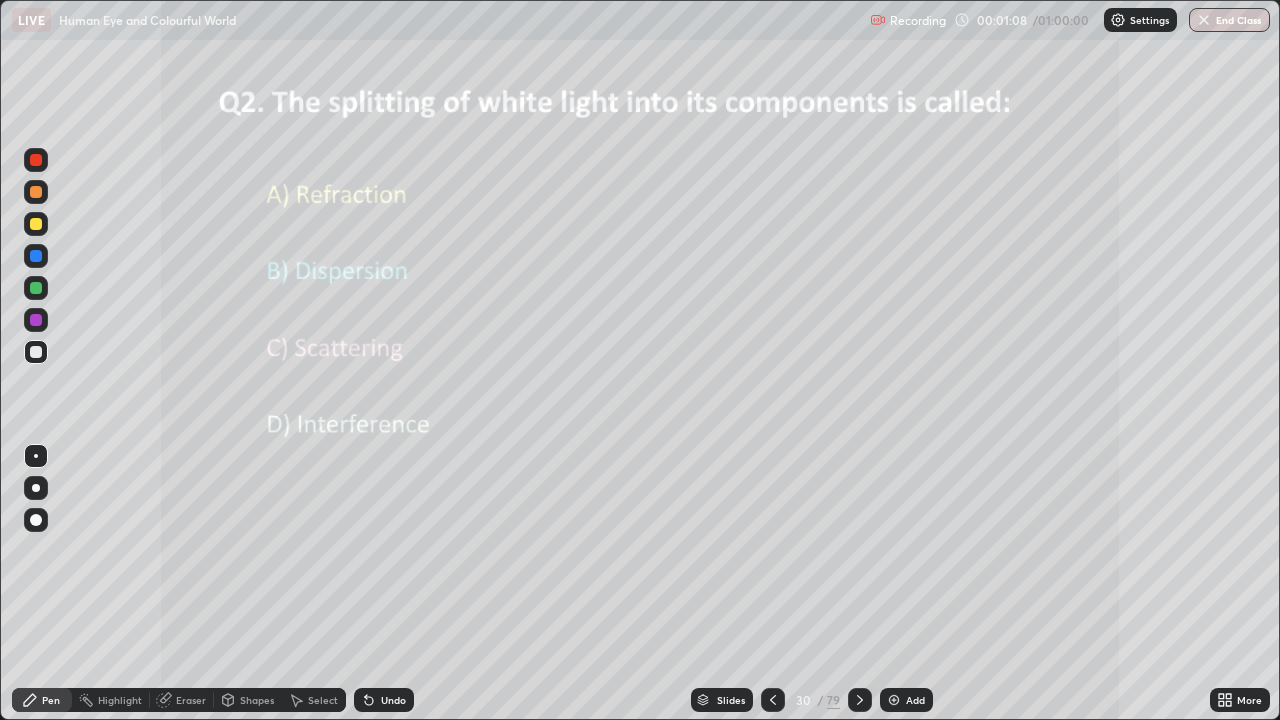 click 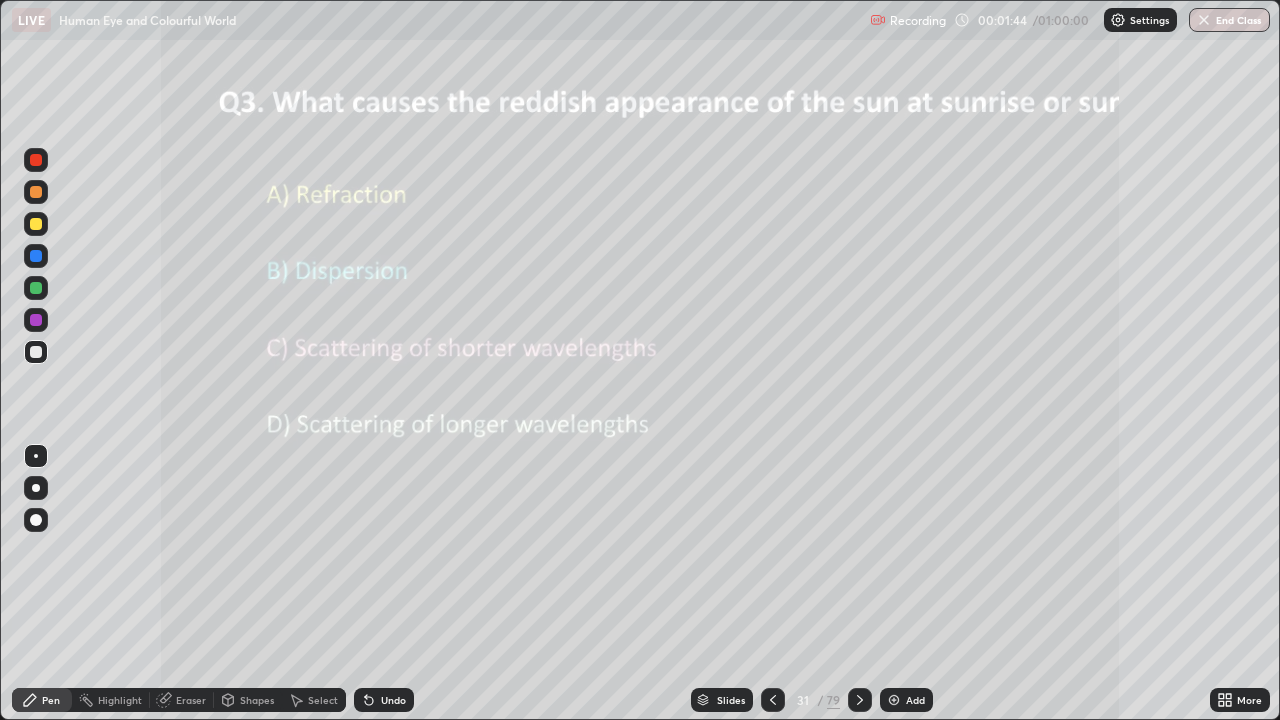 click 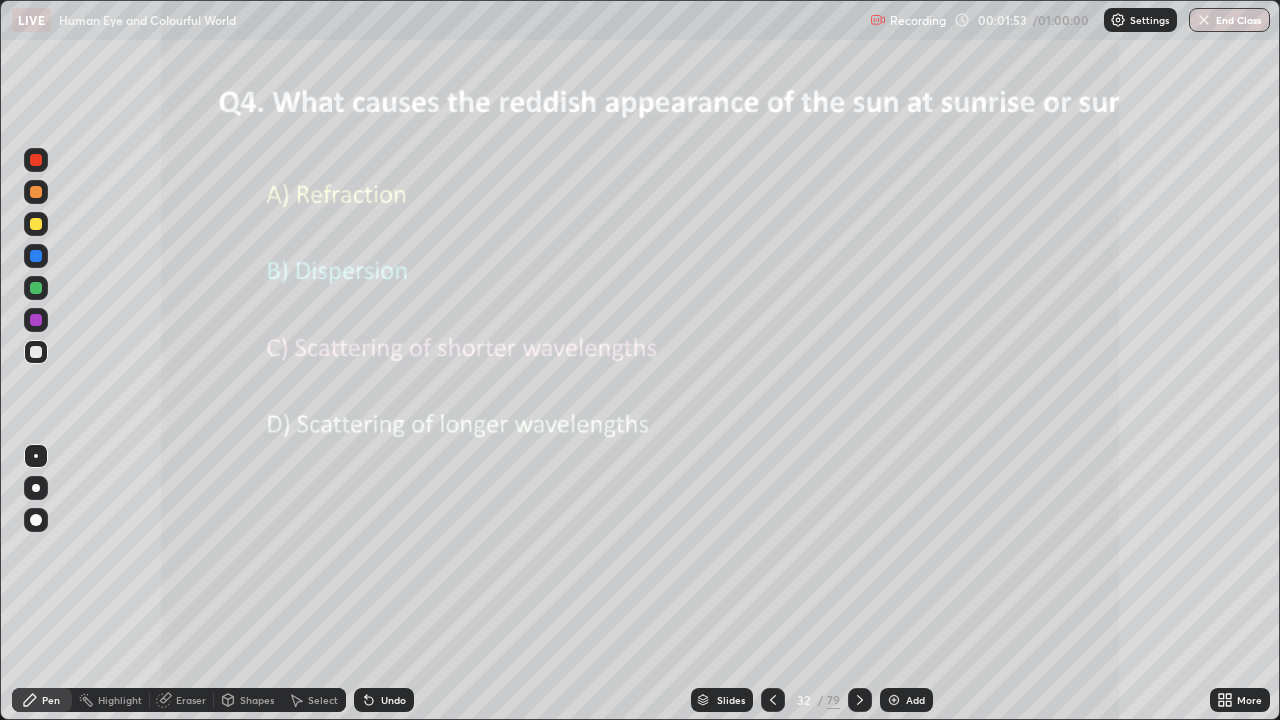click at bounding box center [860, 700] 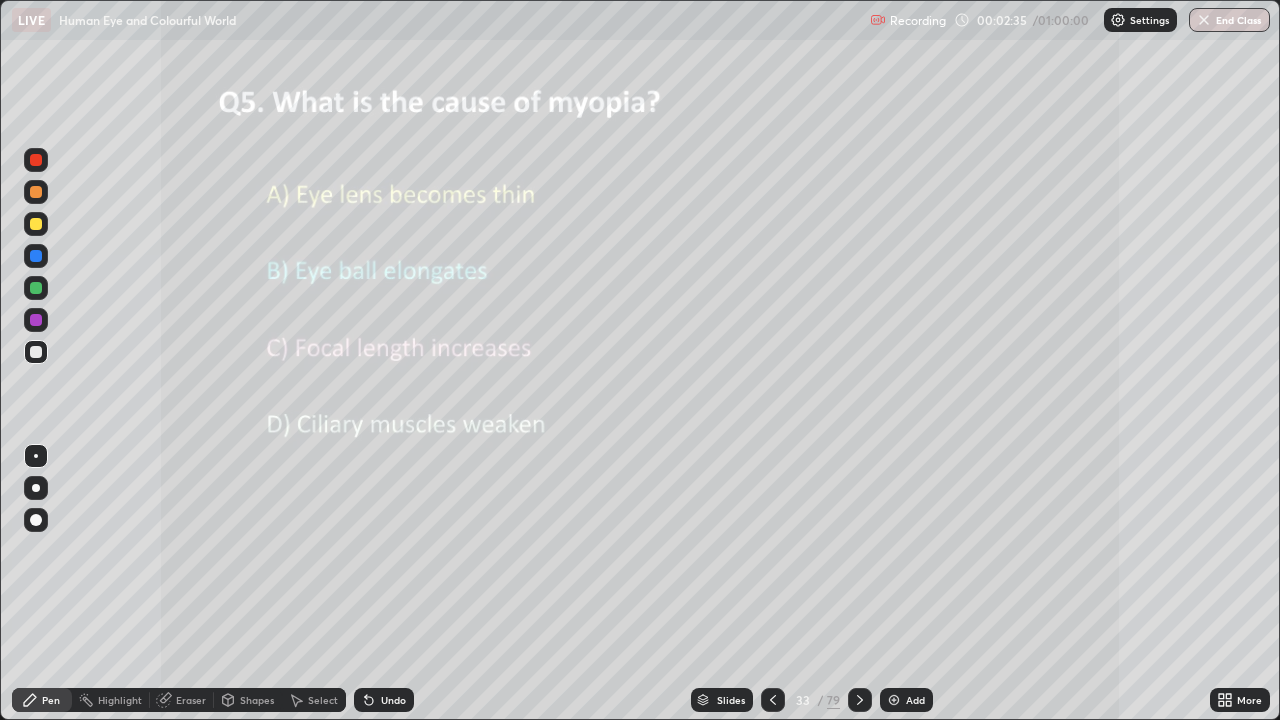 click 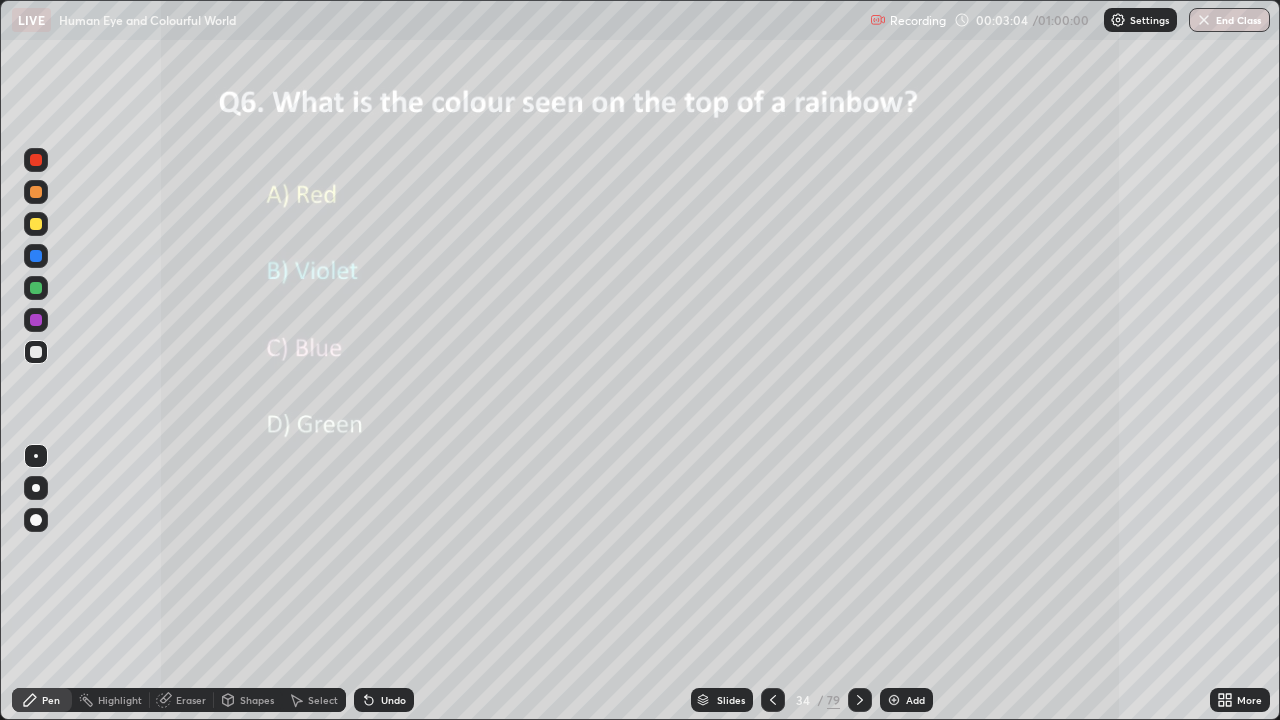 click 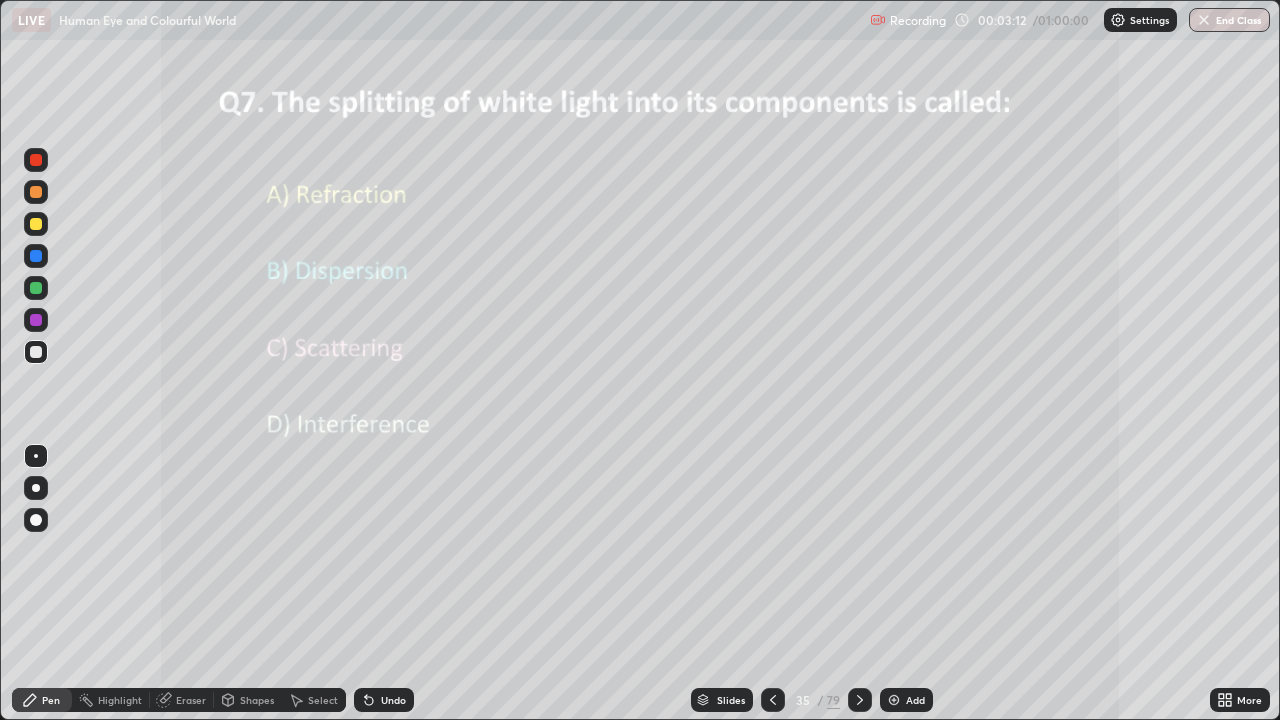 click 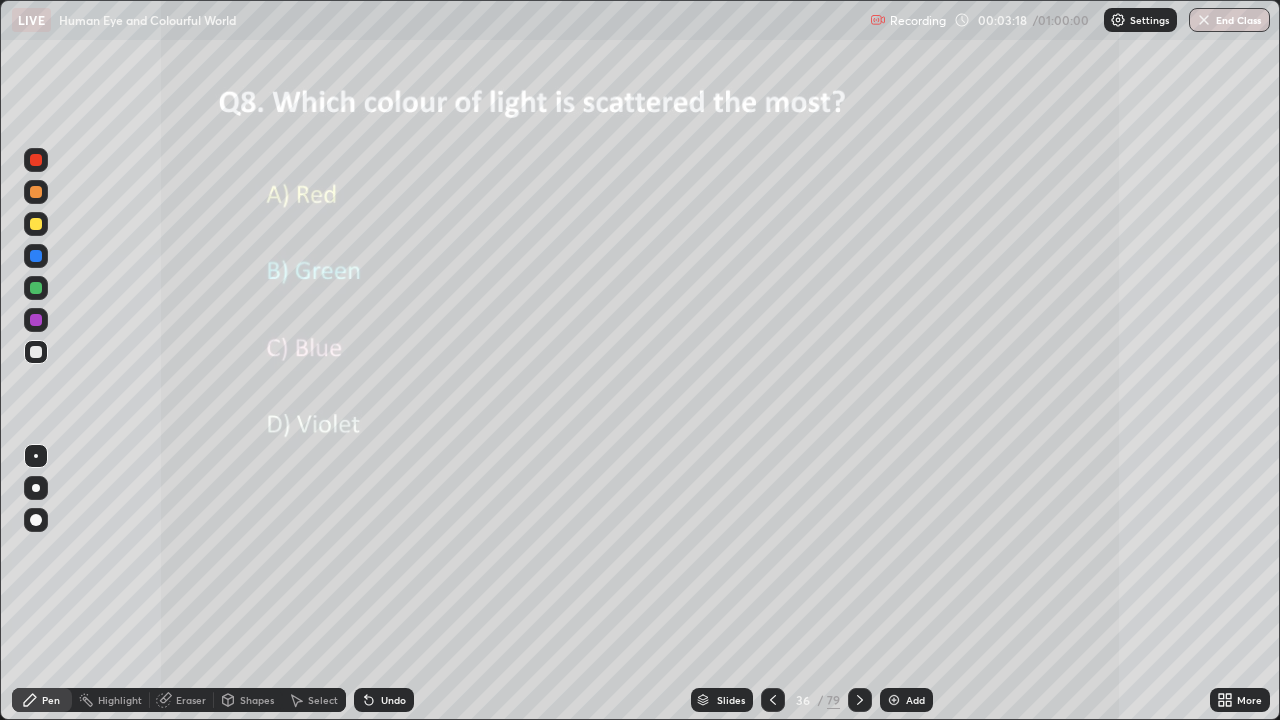 click at bounding box center (860, 700) 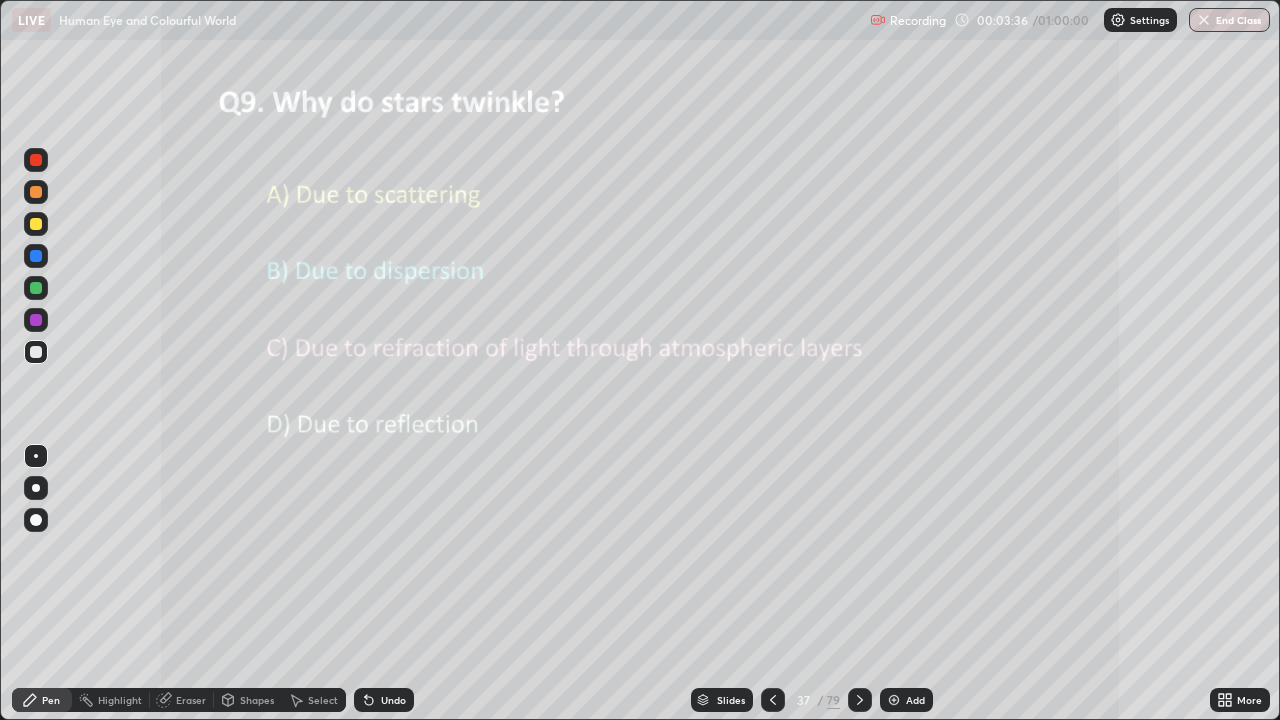 click 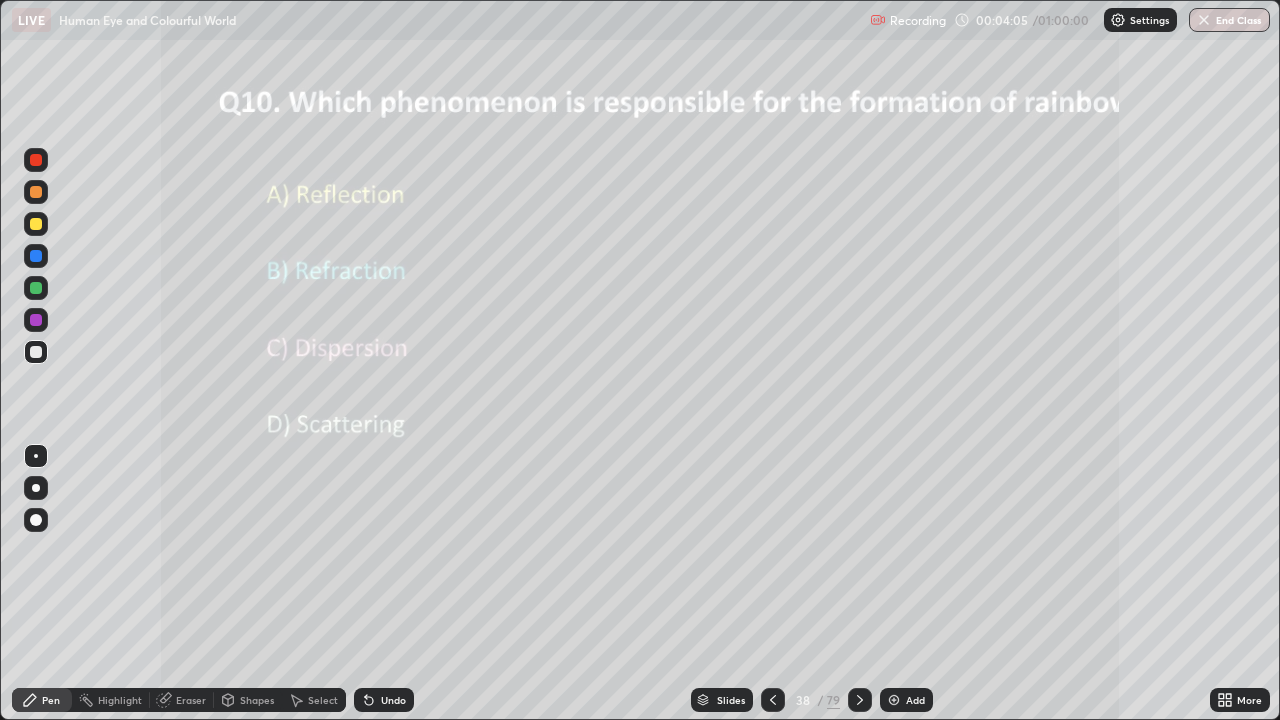 click at bounding box center (860, 700) 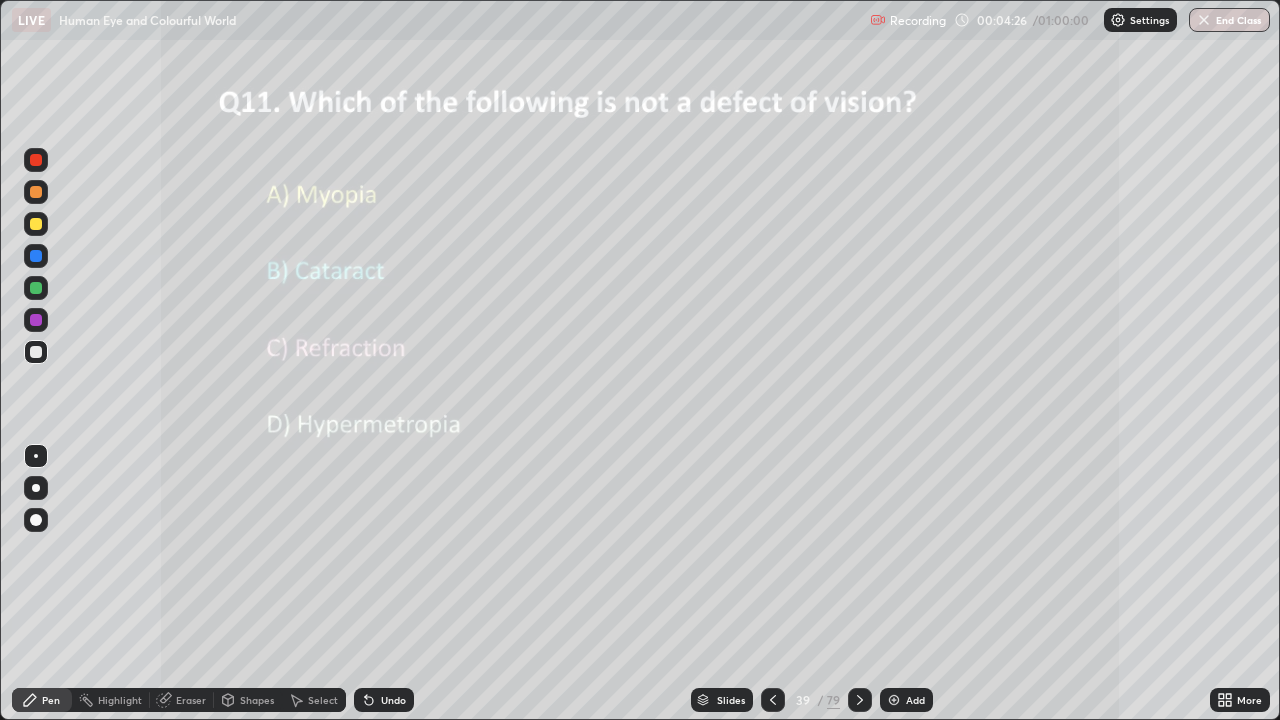 click 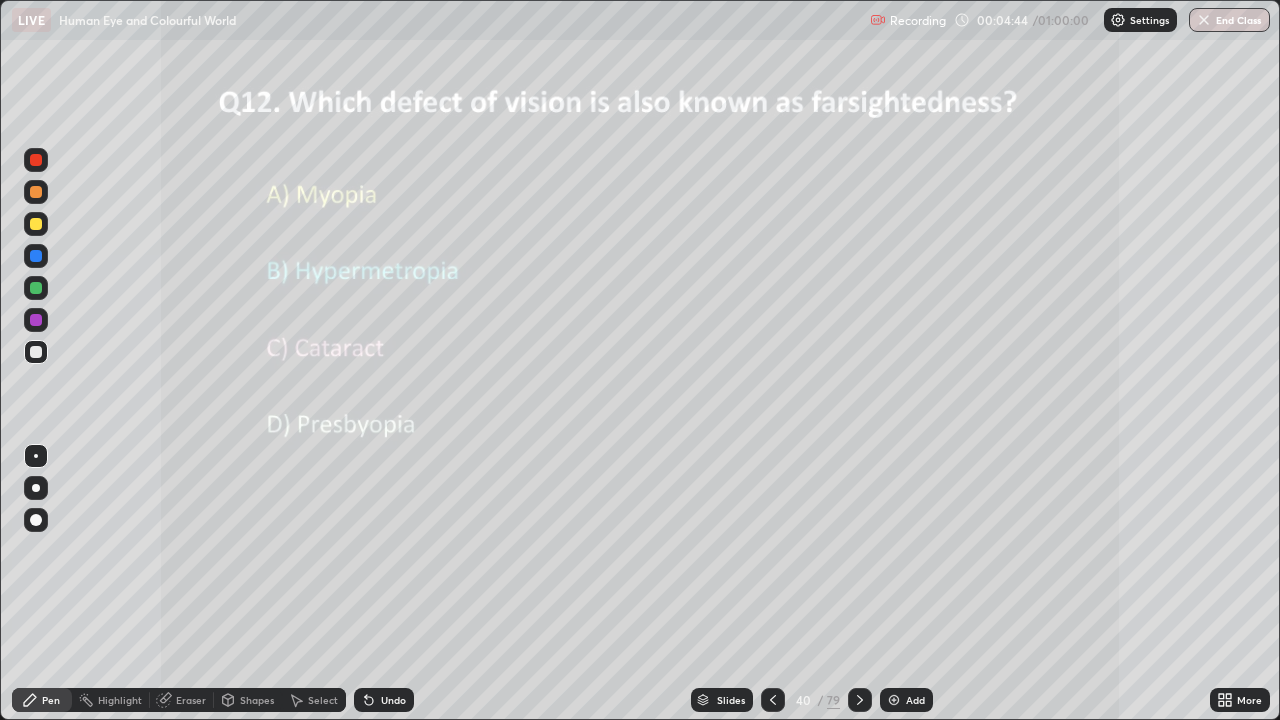 click 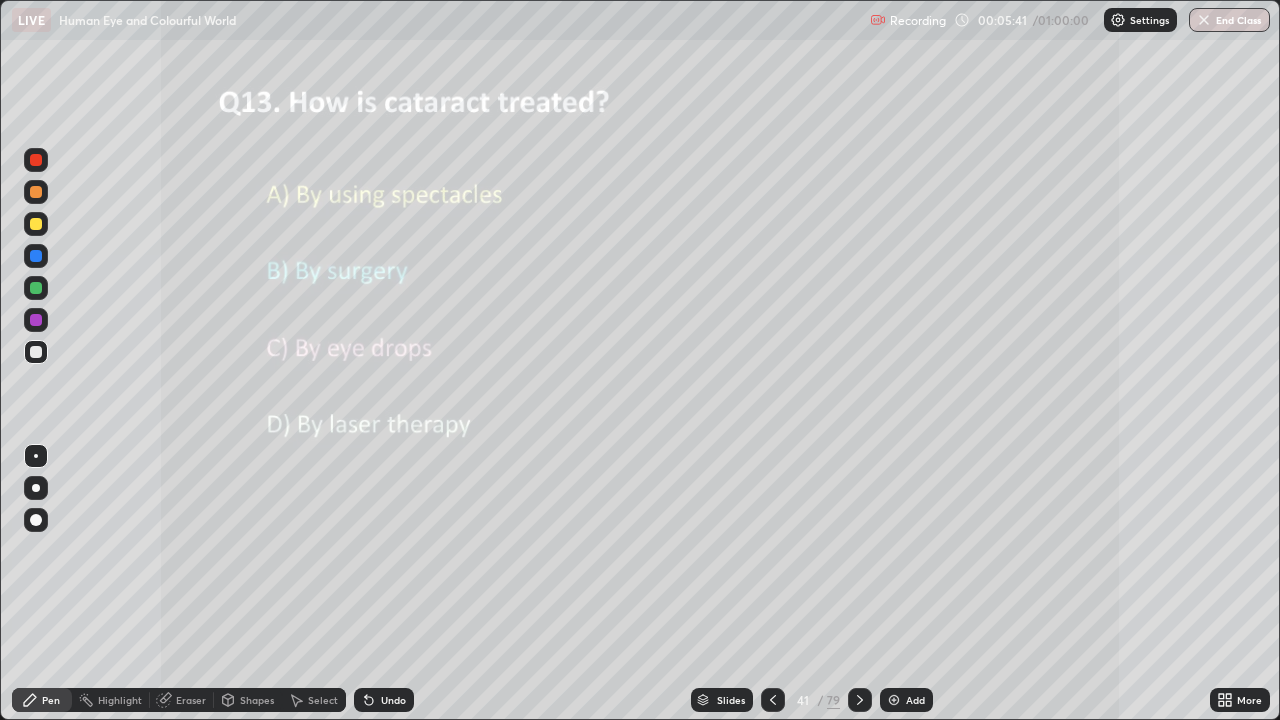 click at bounding box center [860, 700] 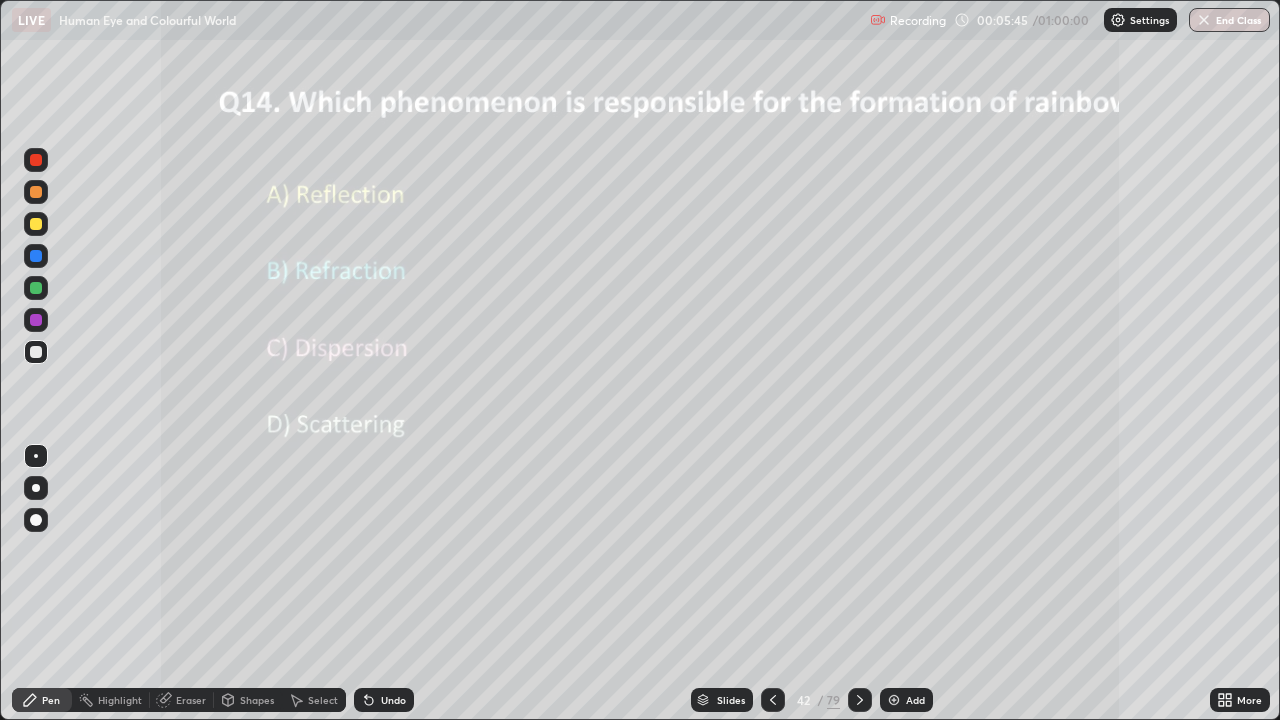 click 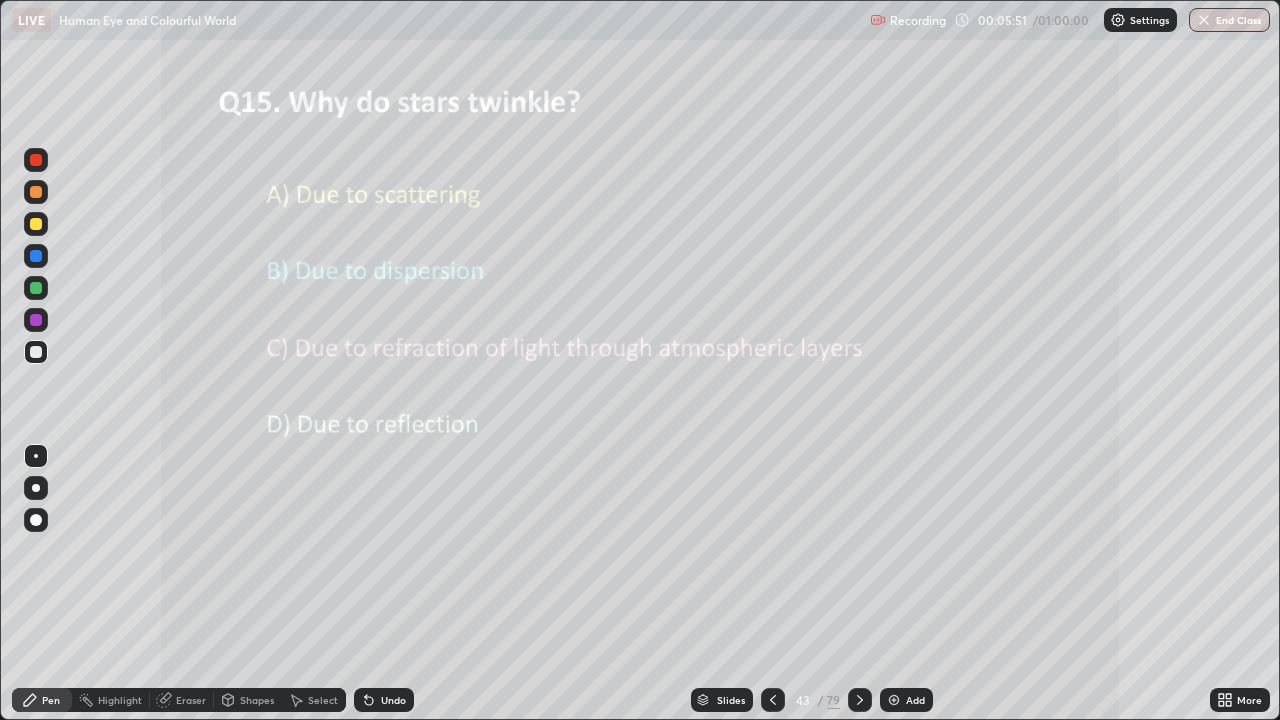 click 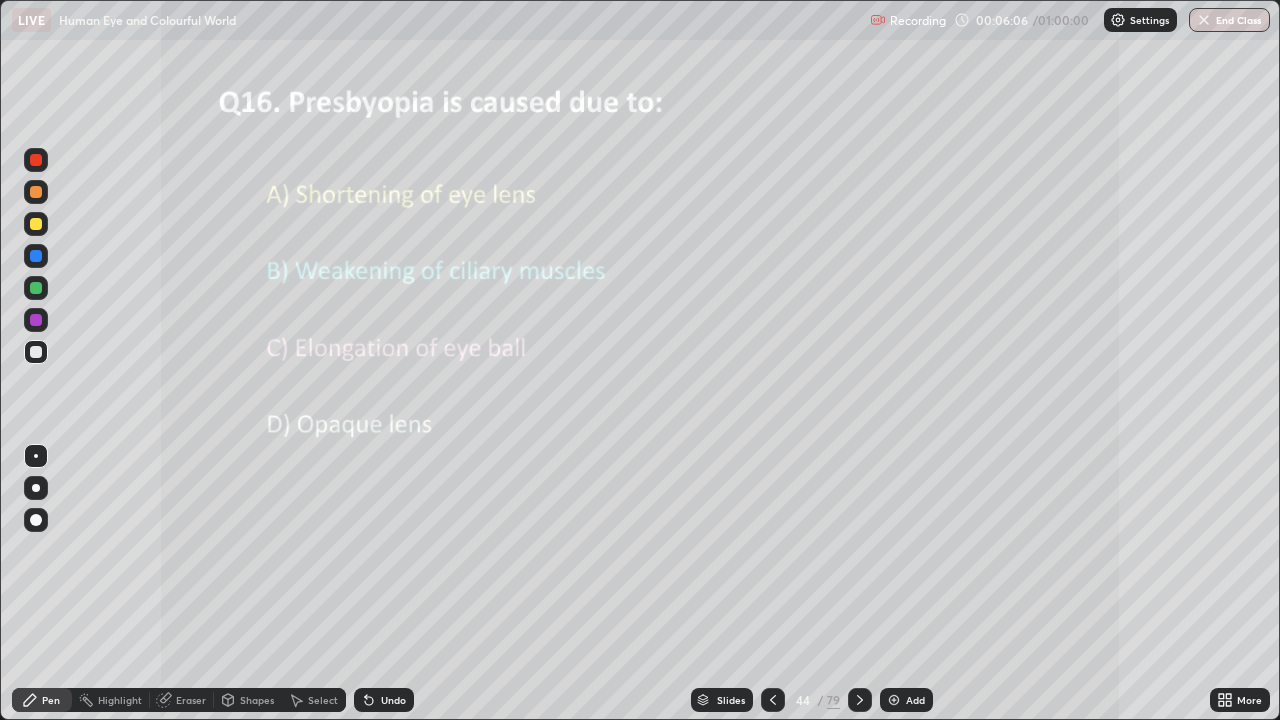 click 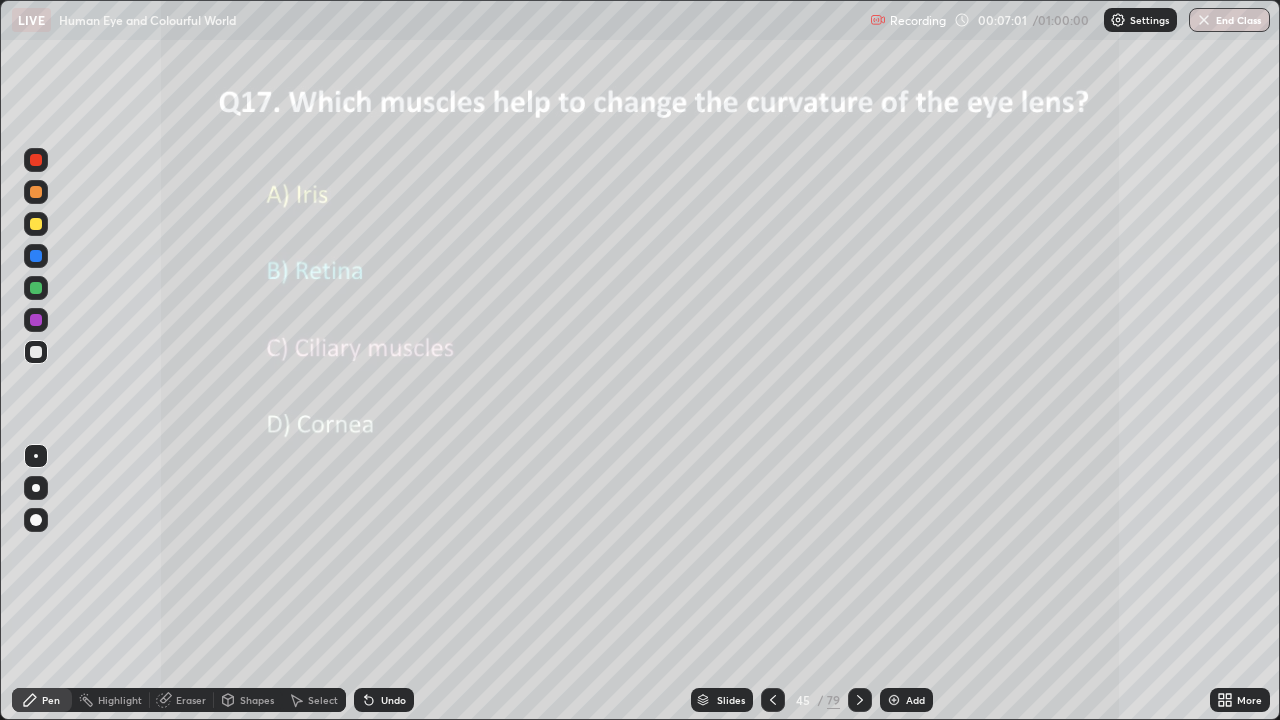 click 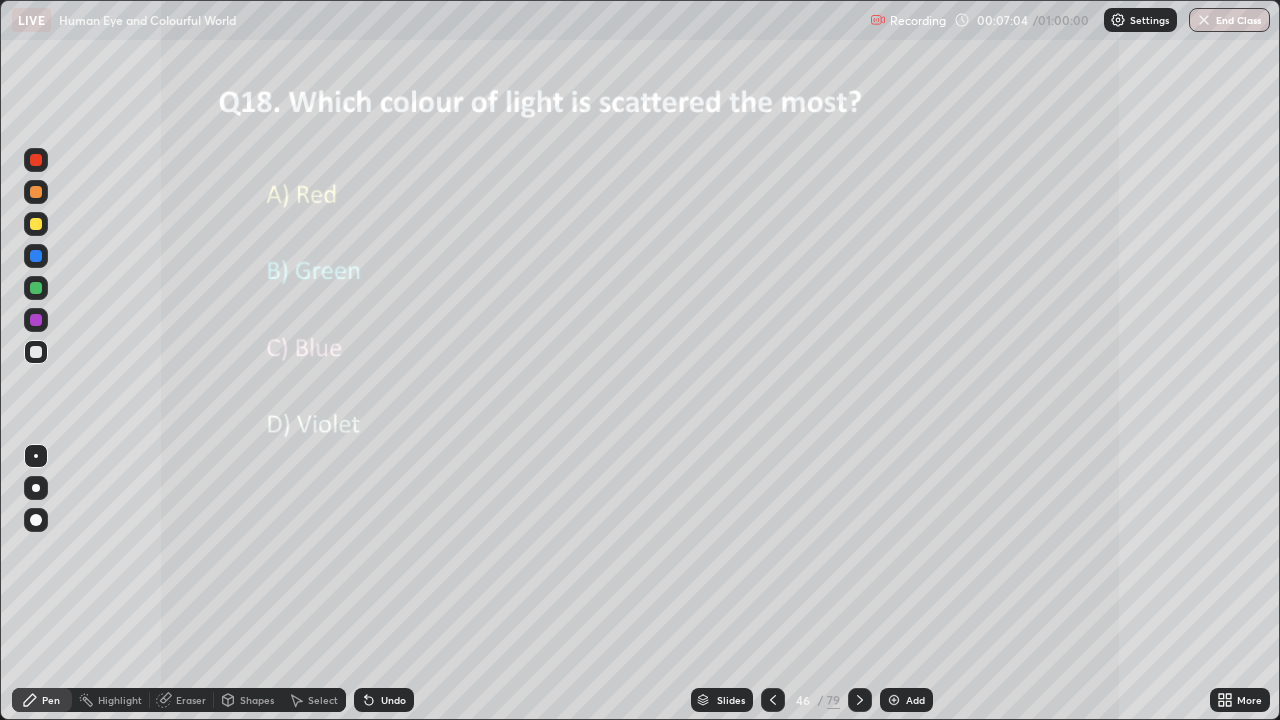 click 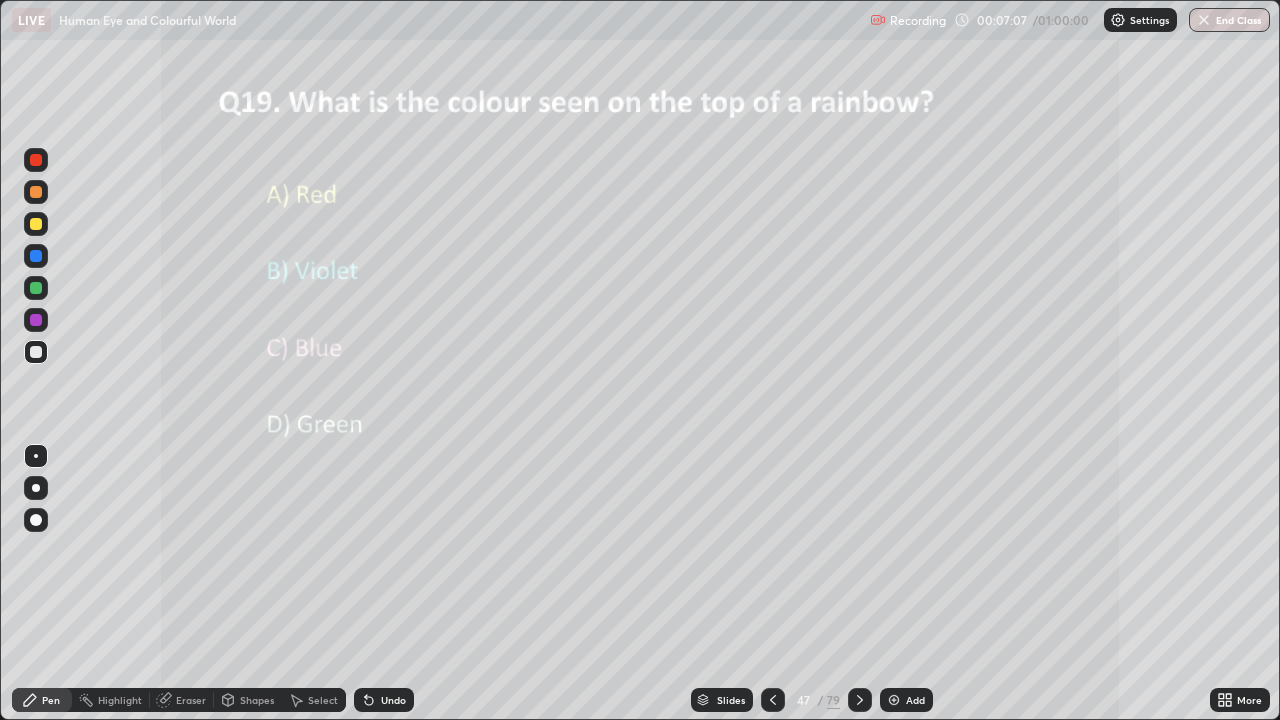 click 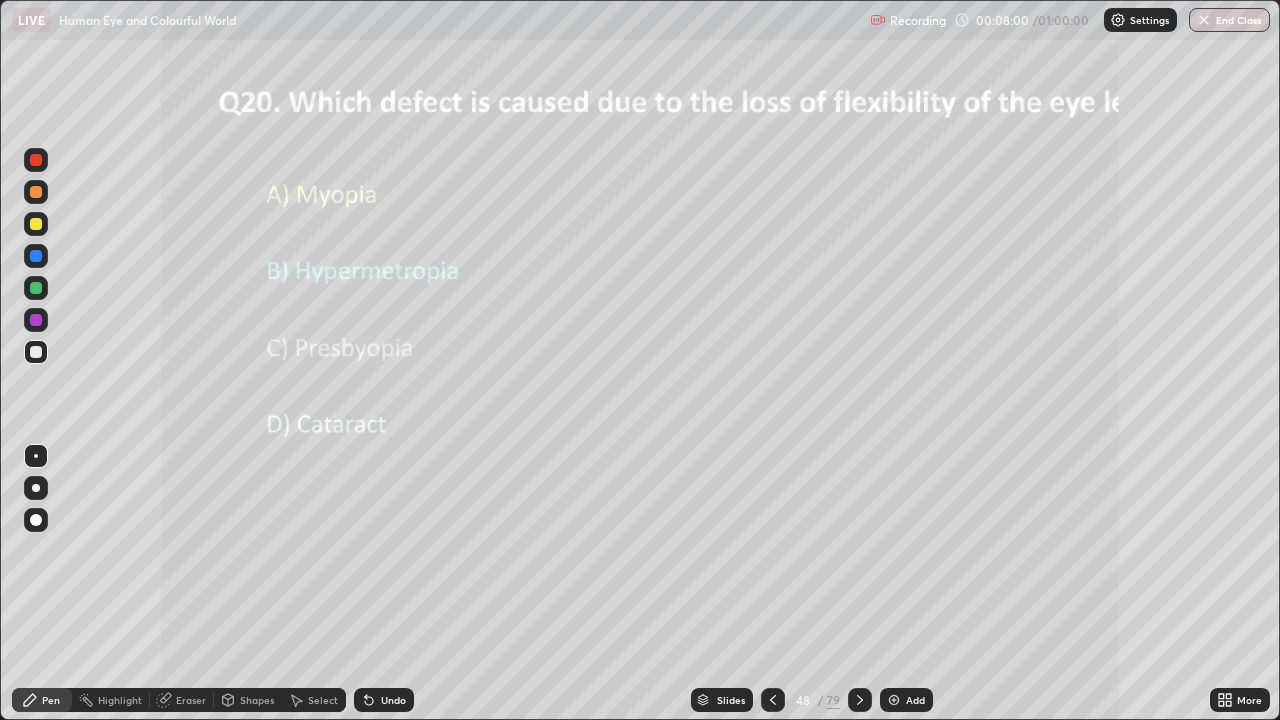 click 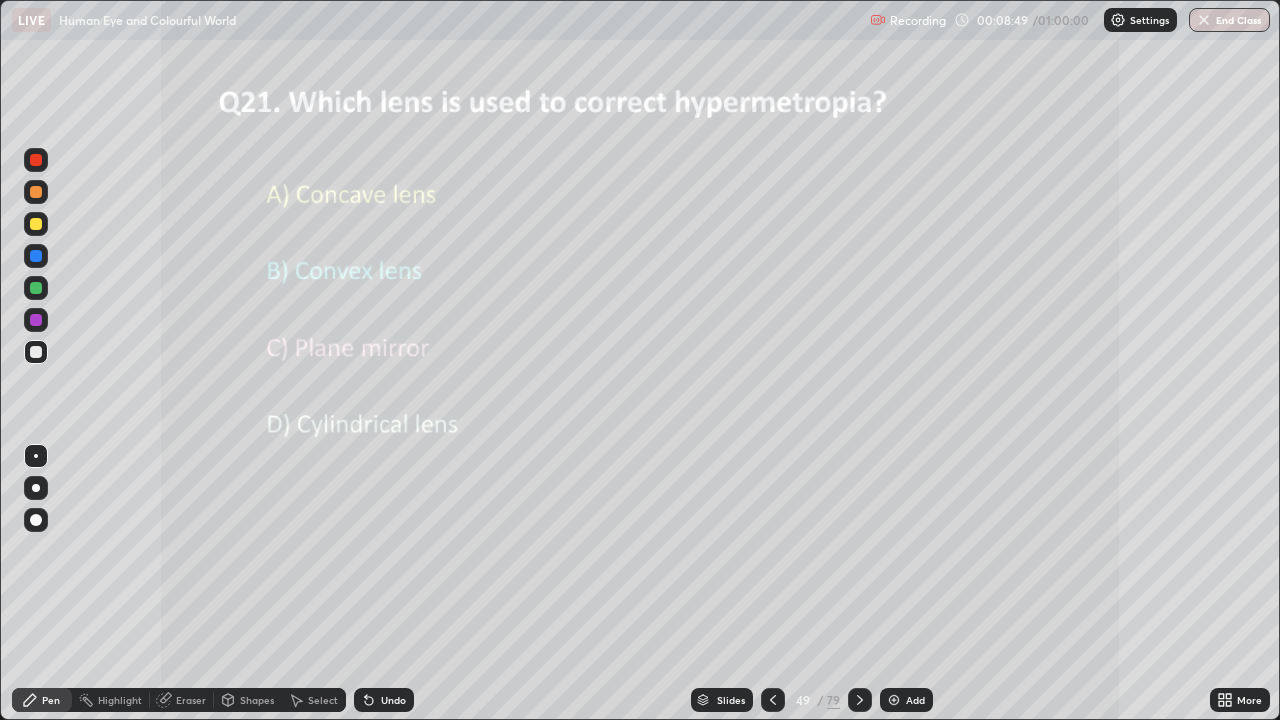 click 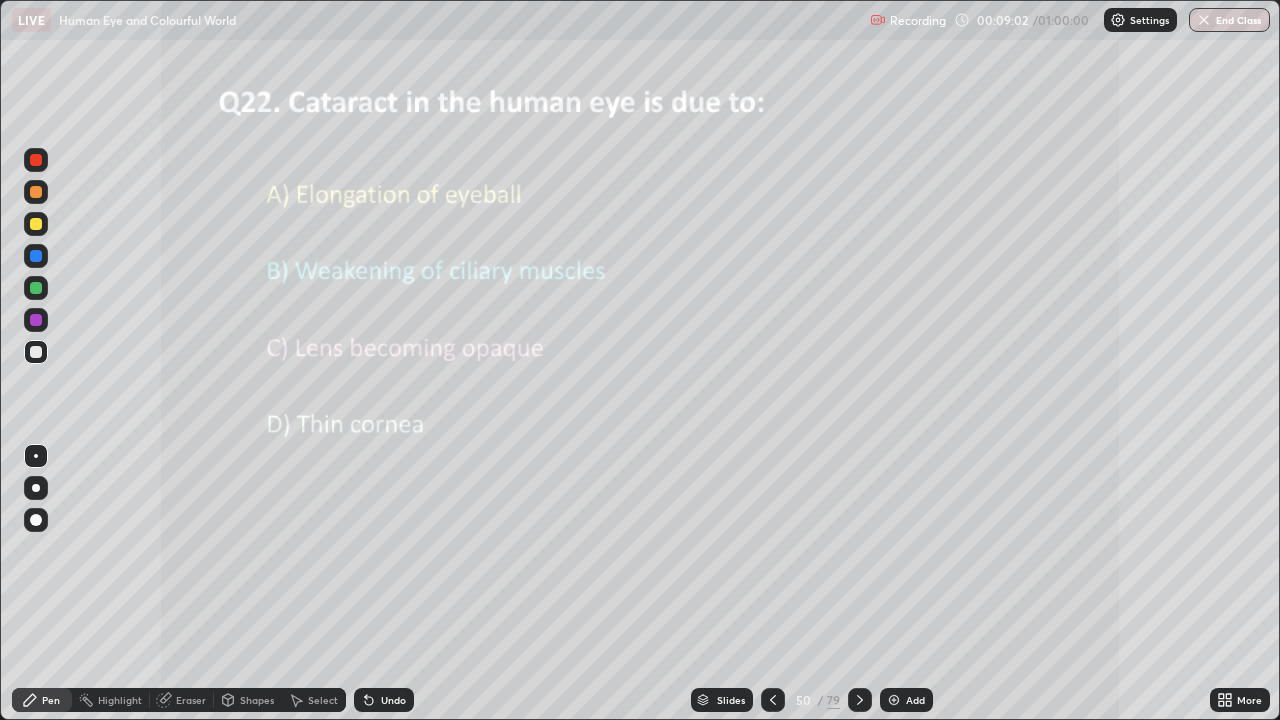 click 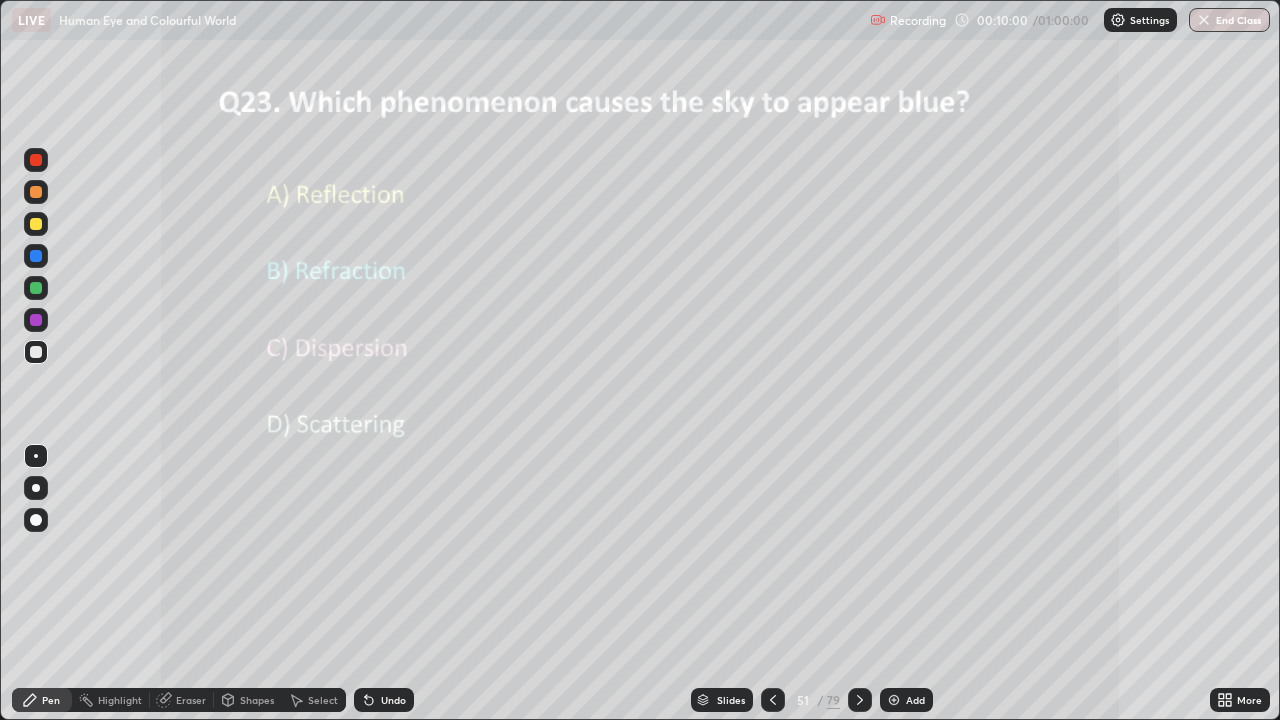 click at bounding box center [860, 700] 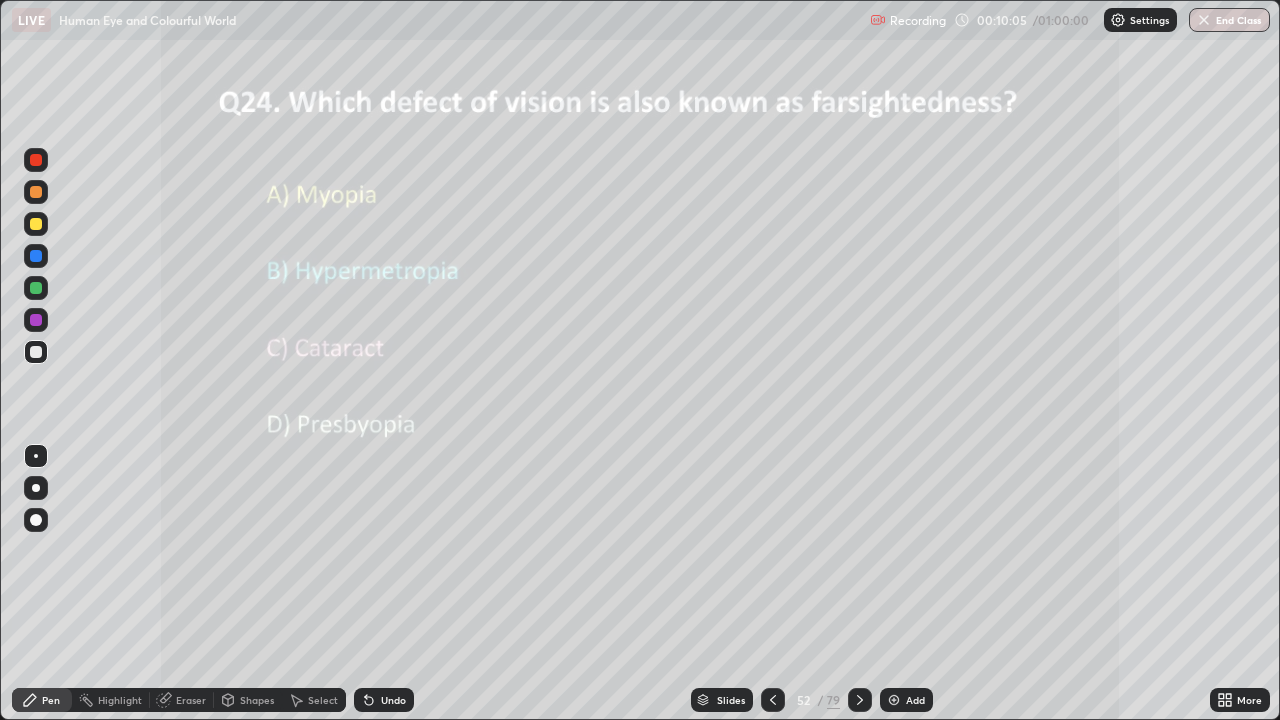 click 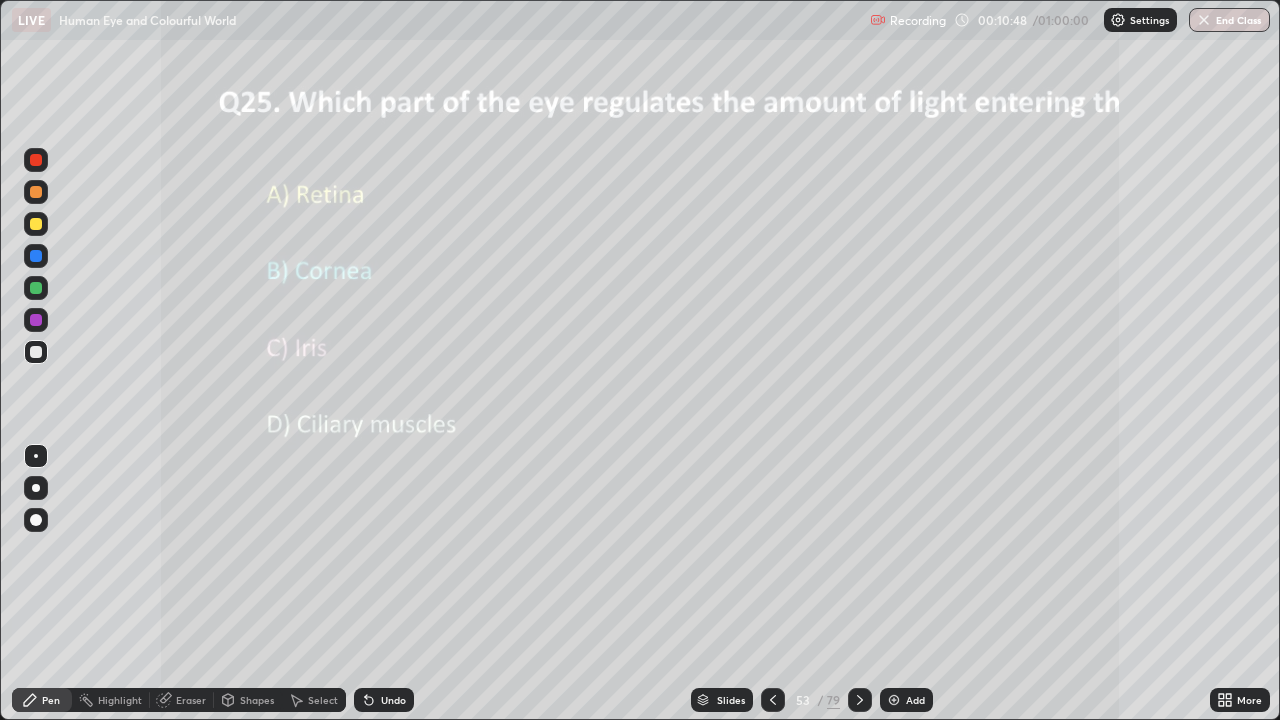 click at bounding box center (860, 700) 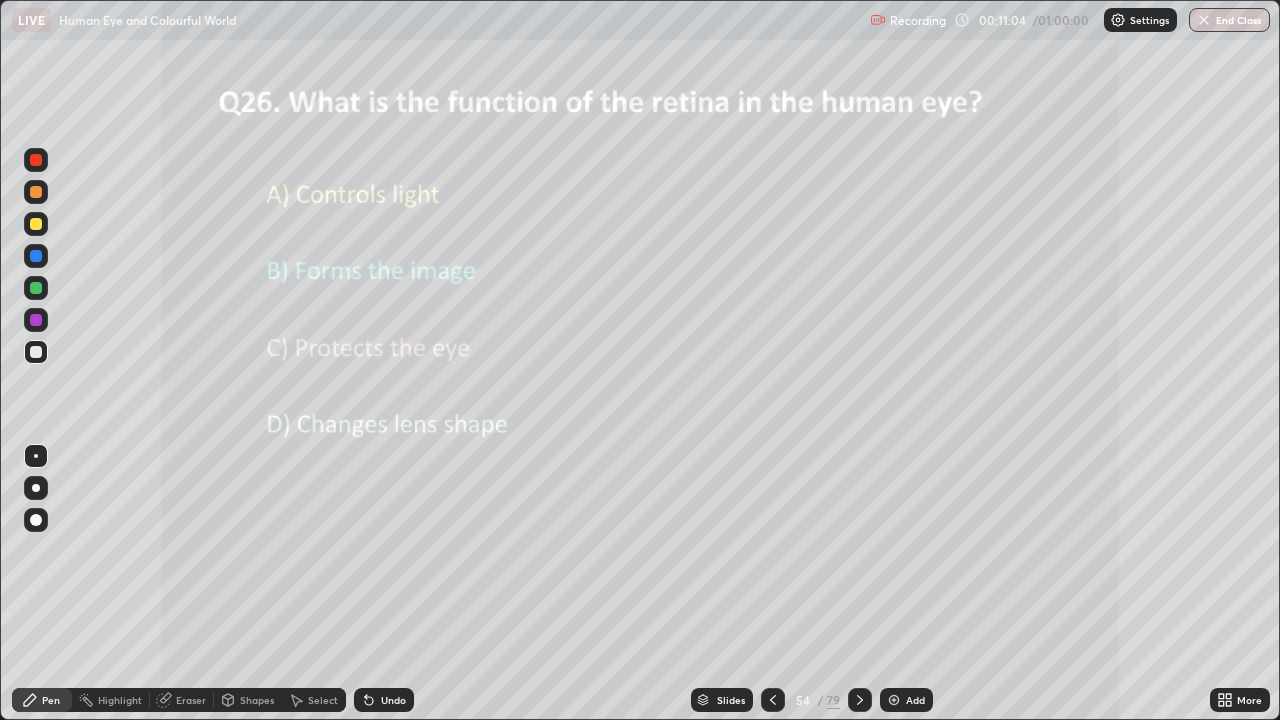 click 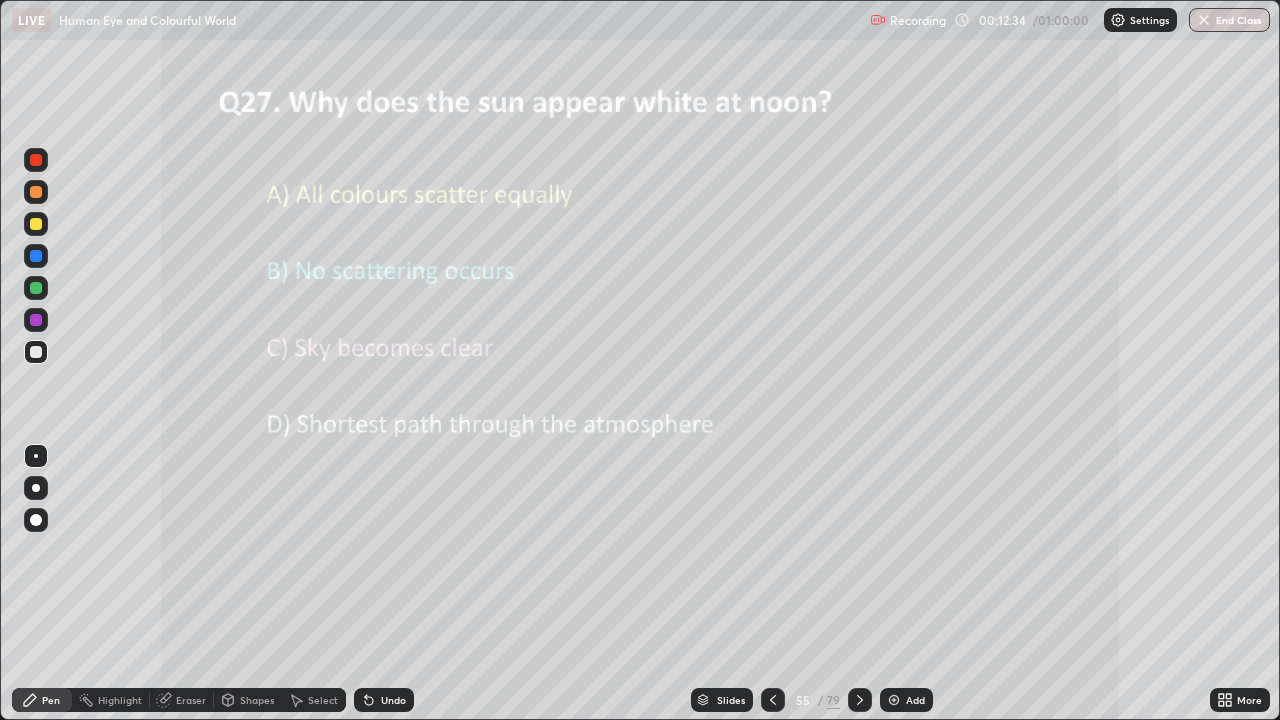 click at bounding box center [860, 700] 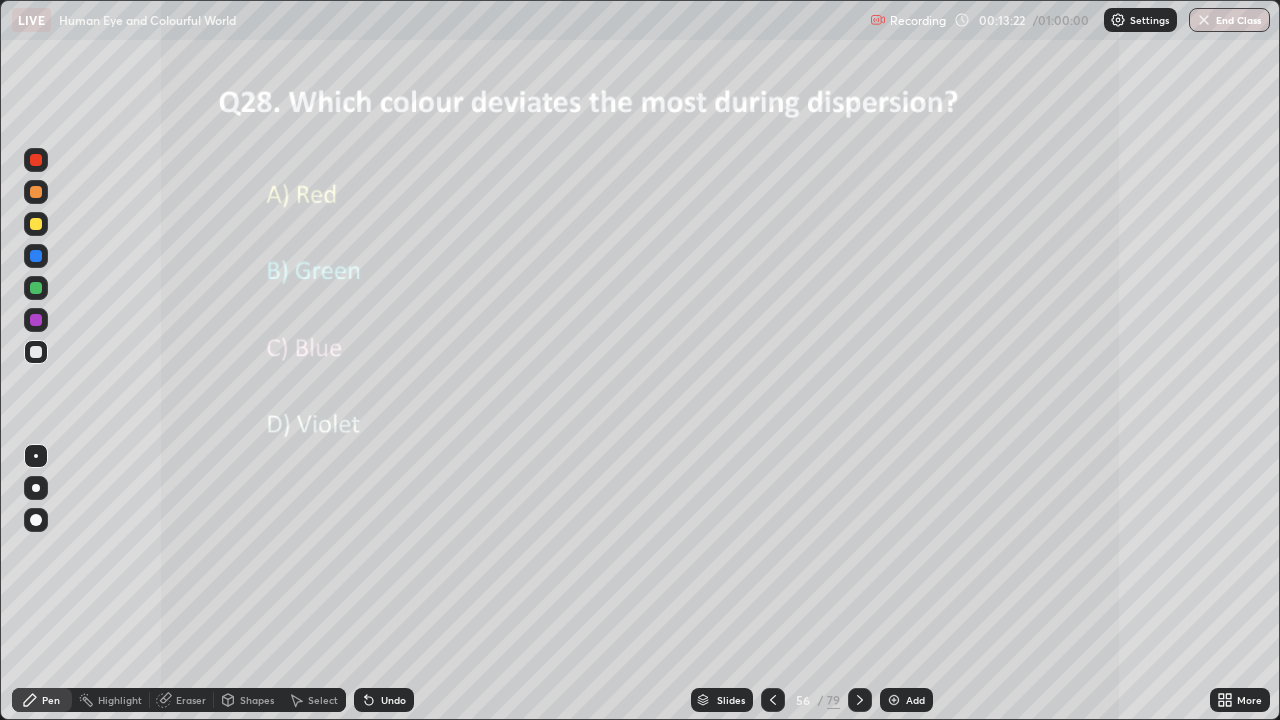 click 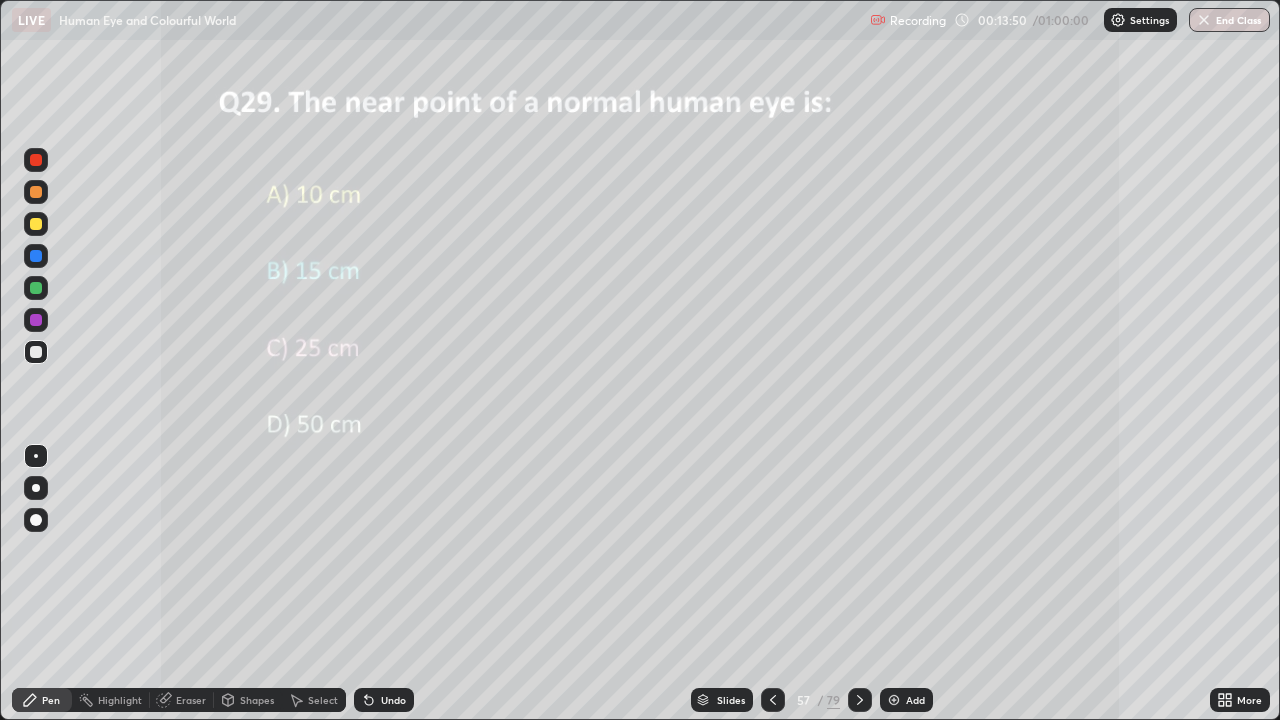 click 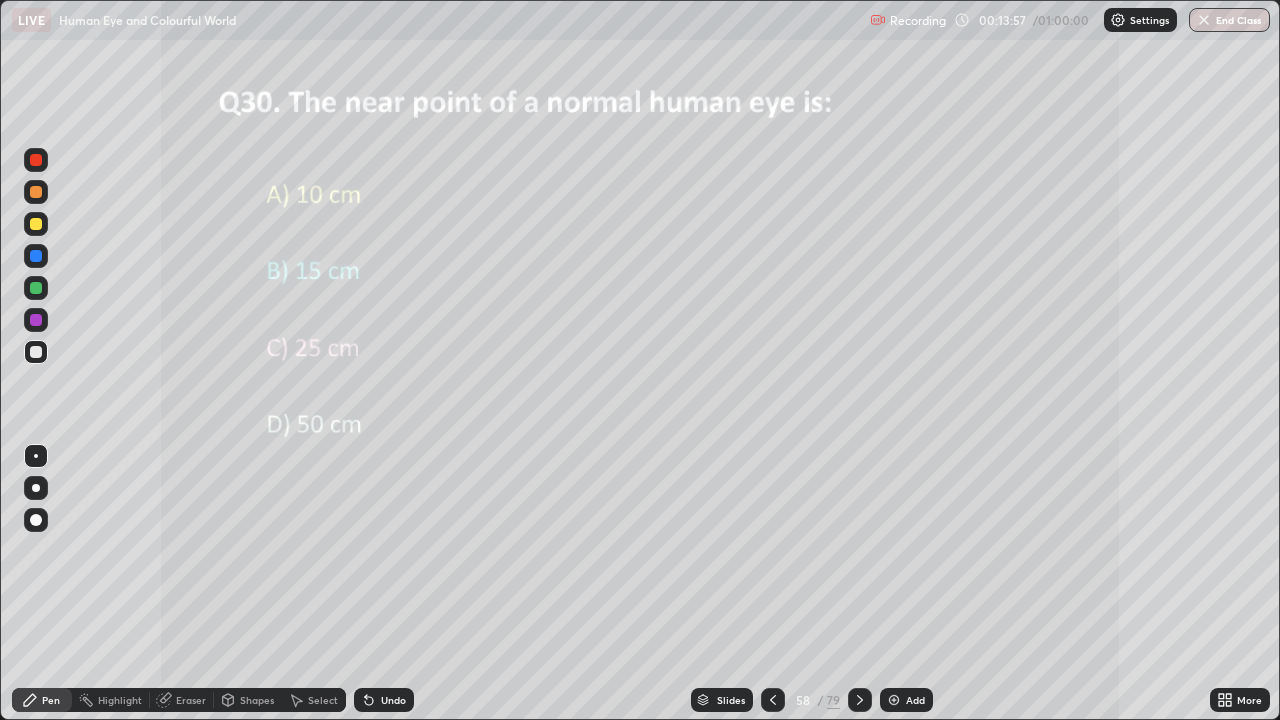 click at bounding box center (860, 700) 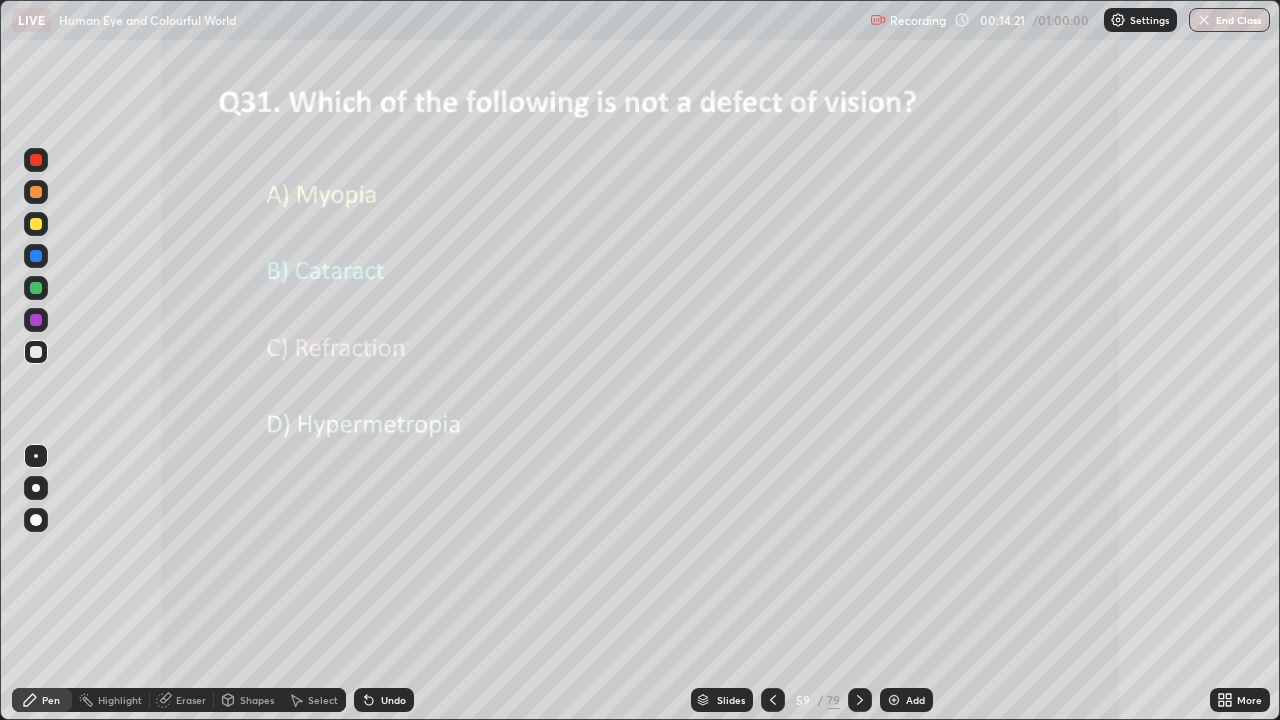 click 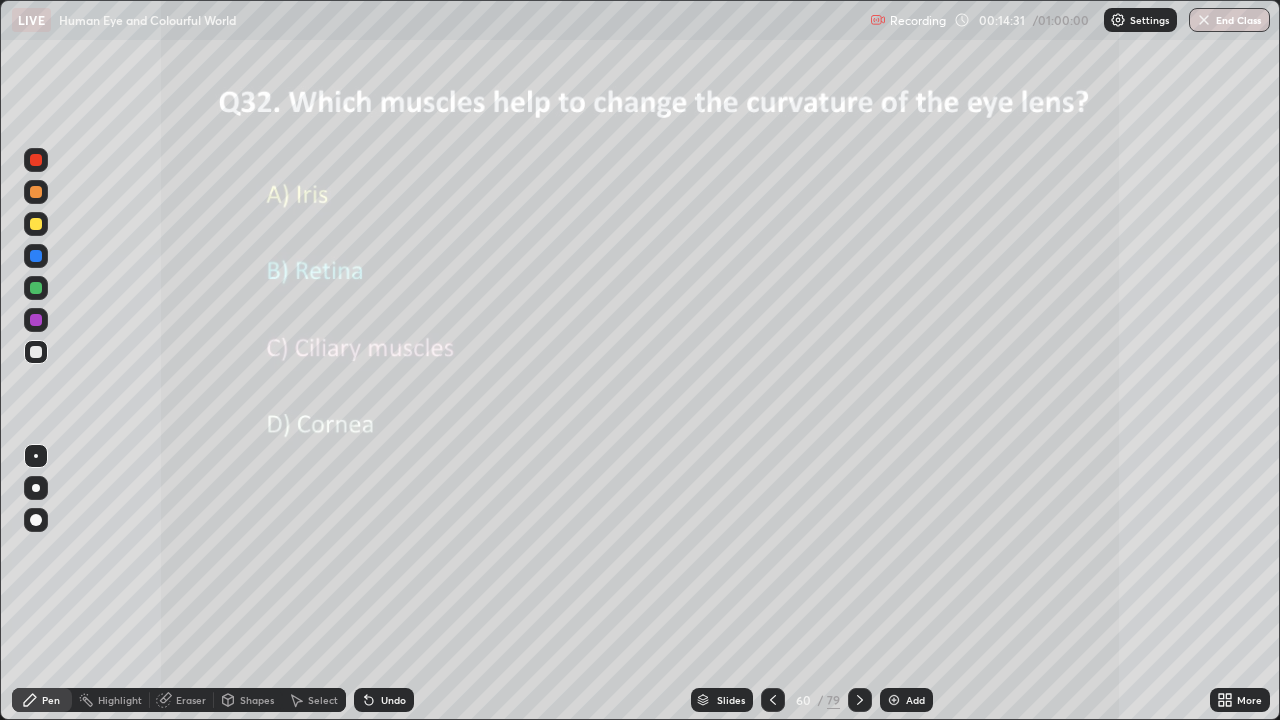 click 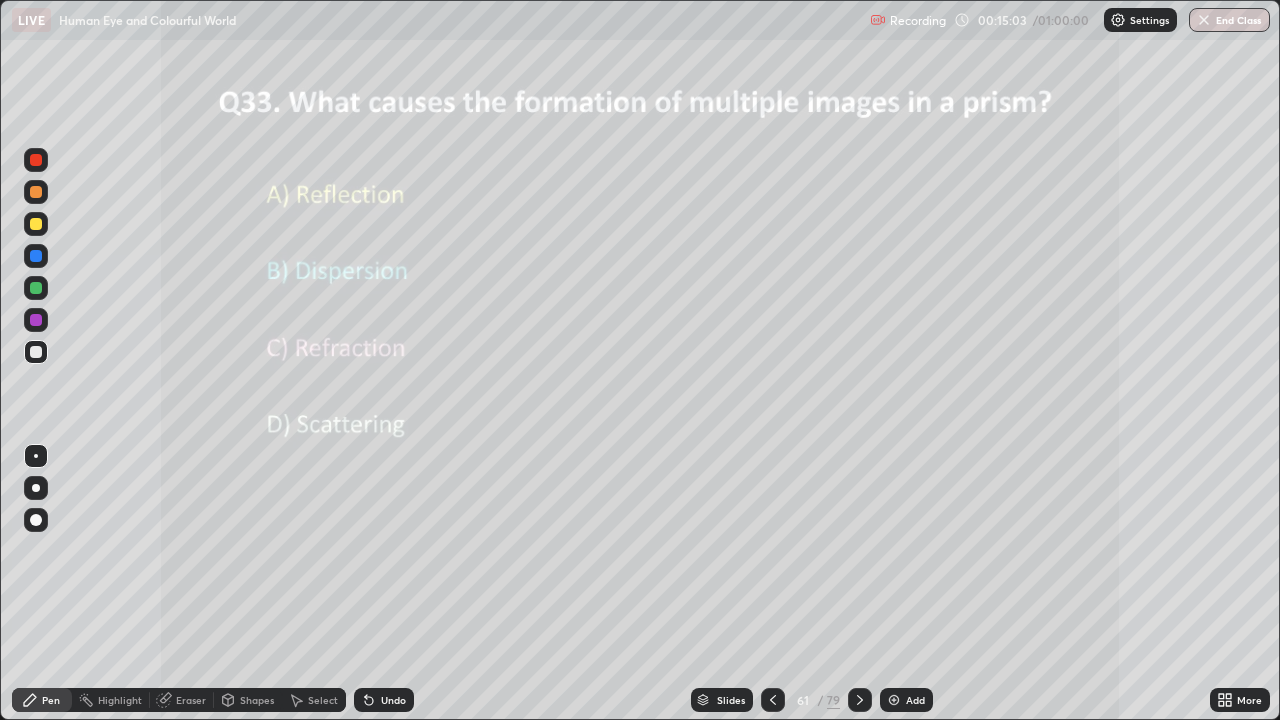 click 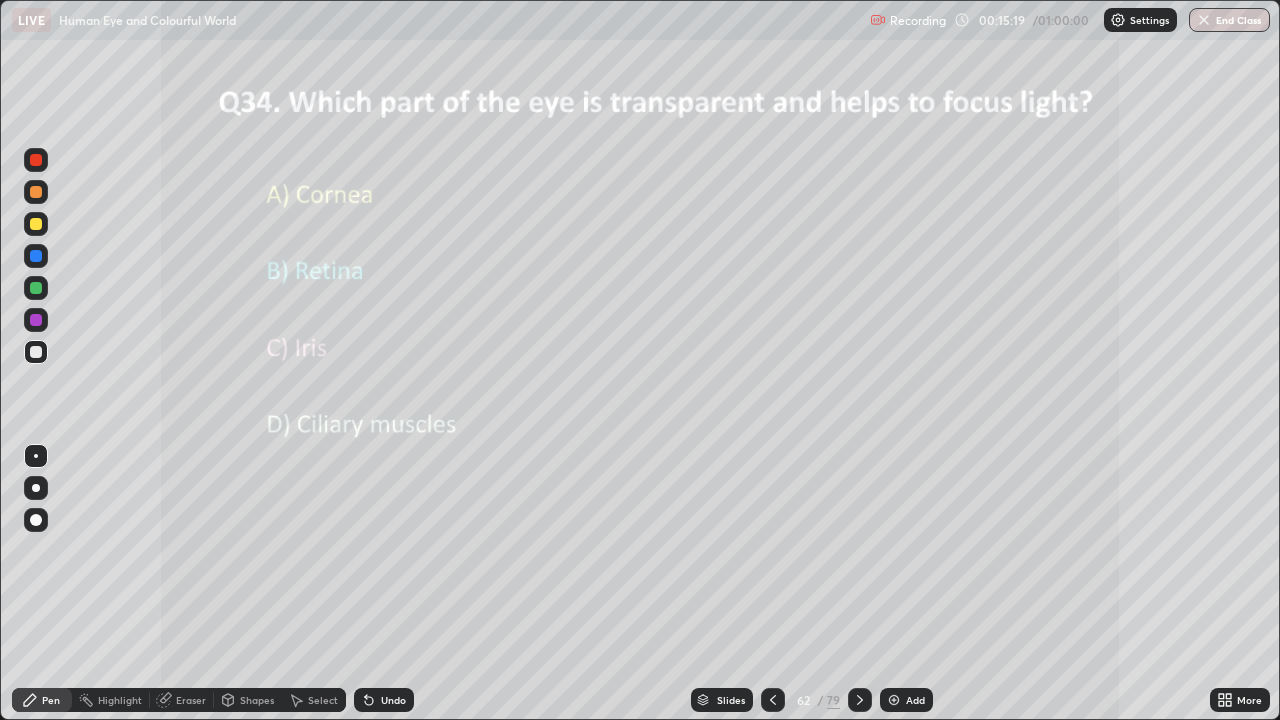 click 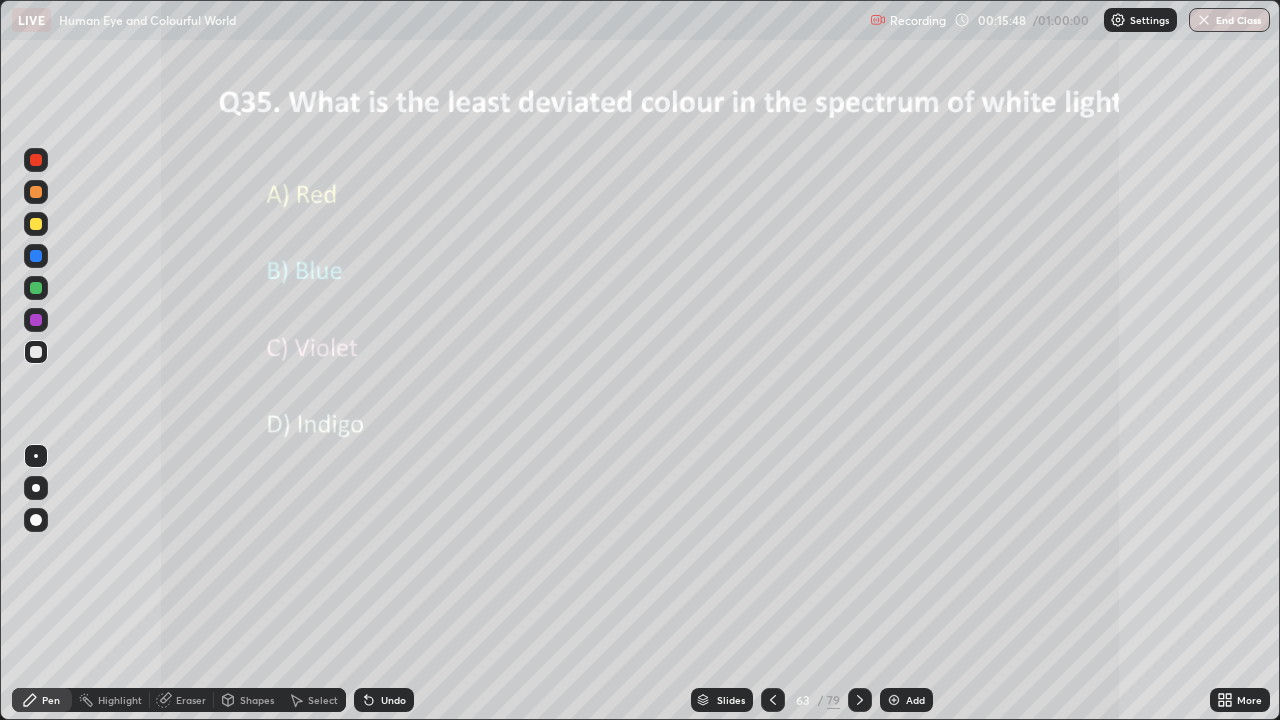 click 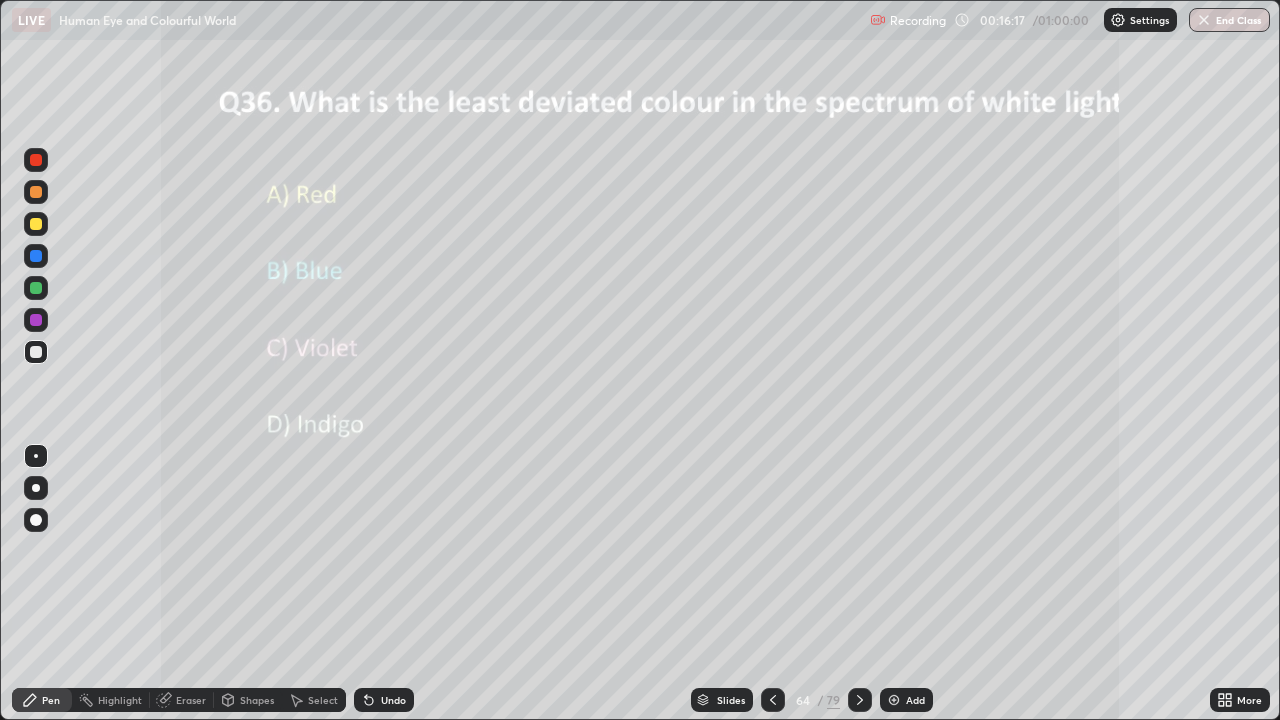 click 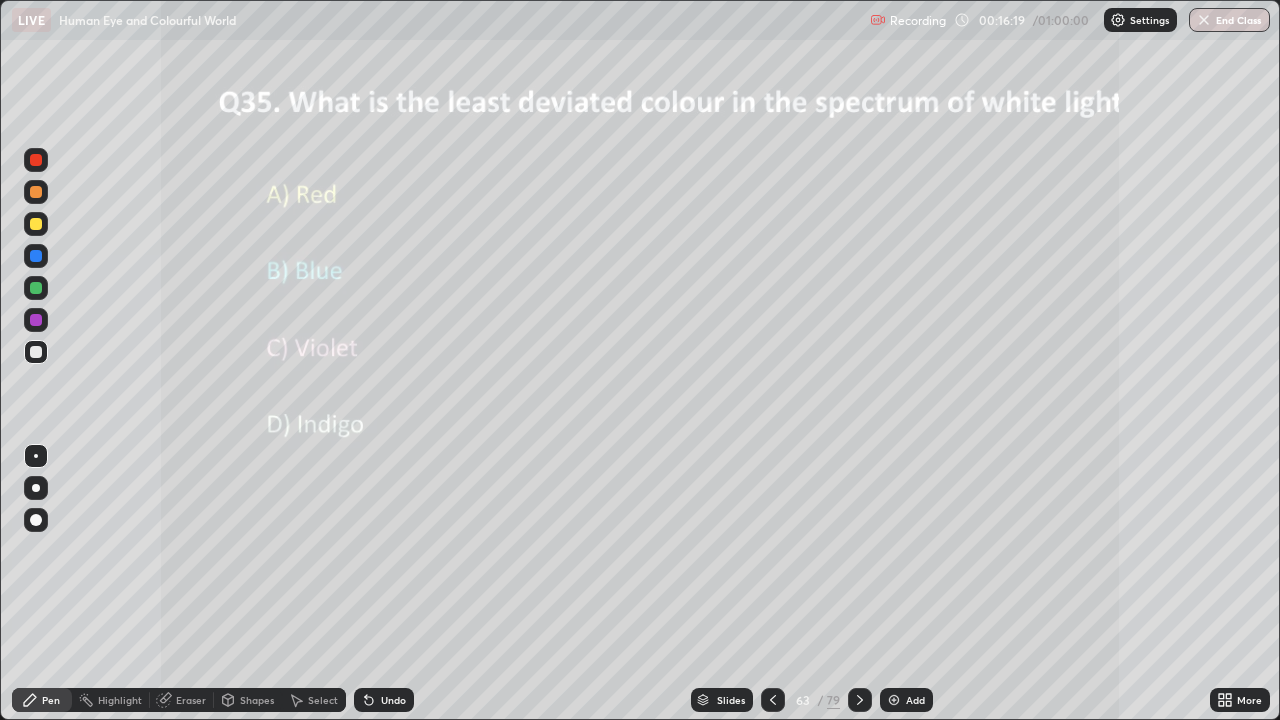 click 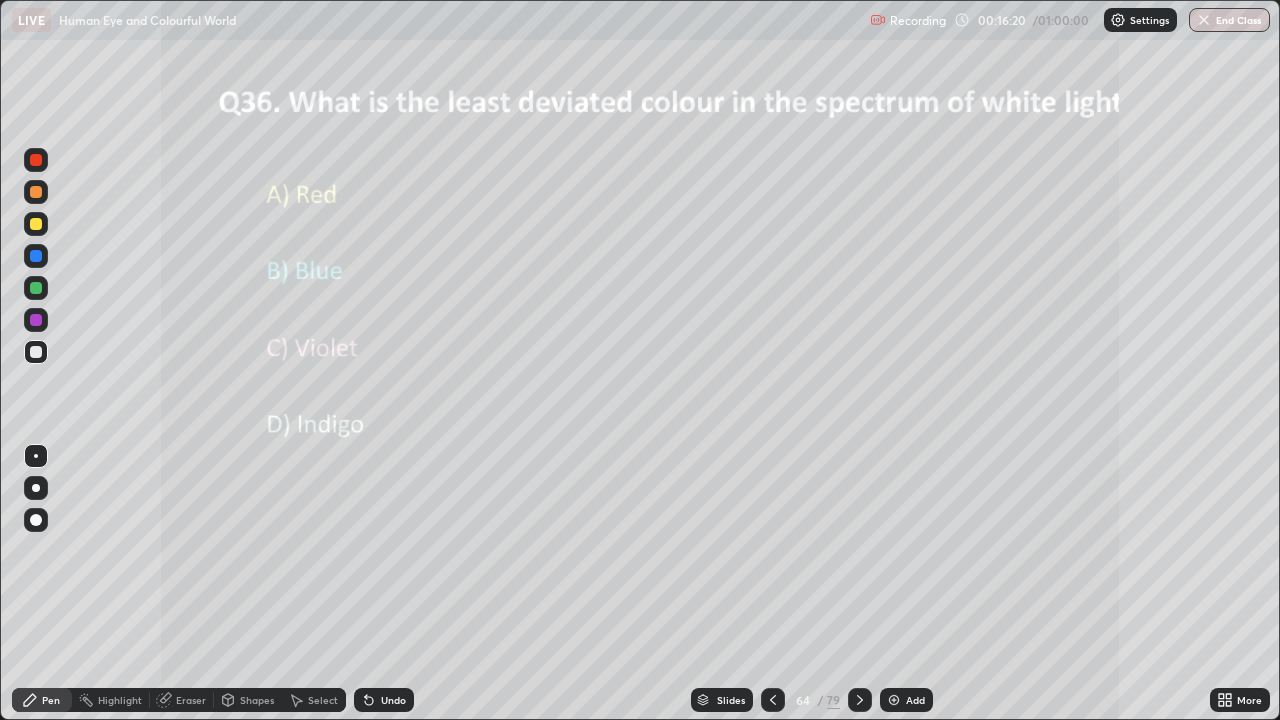 click 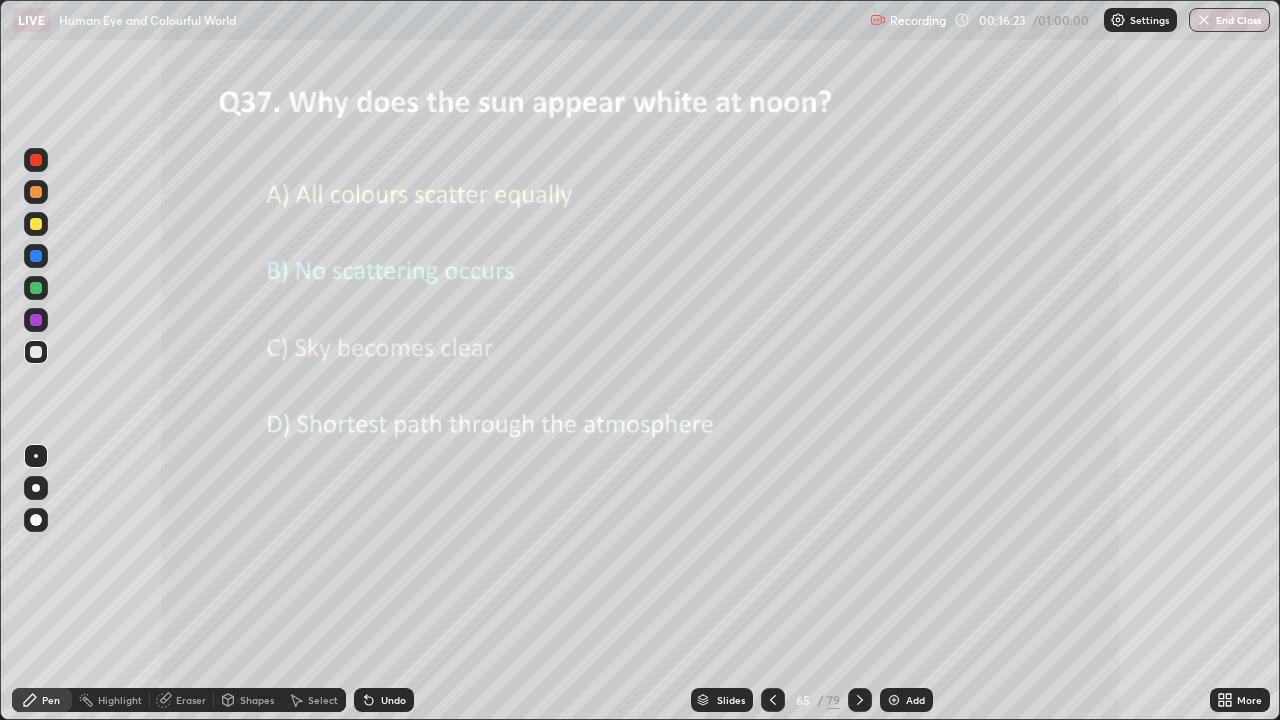 click 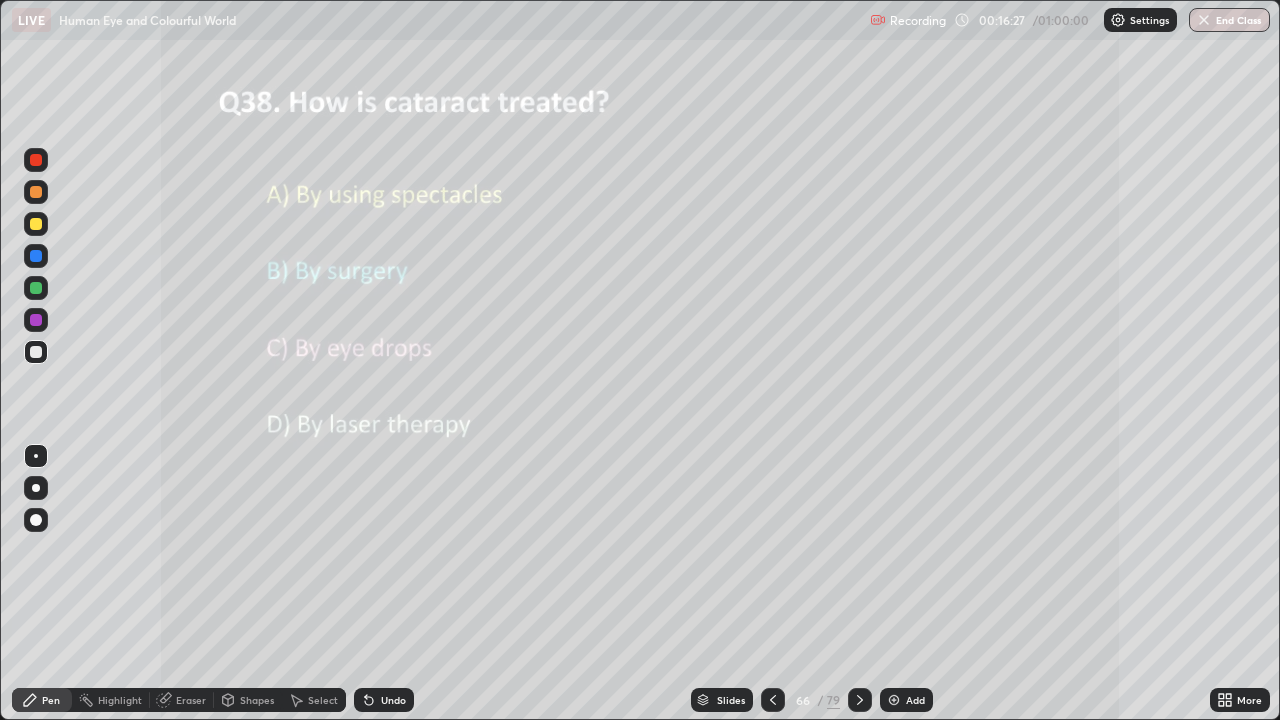 click 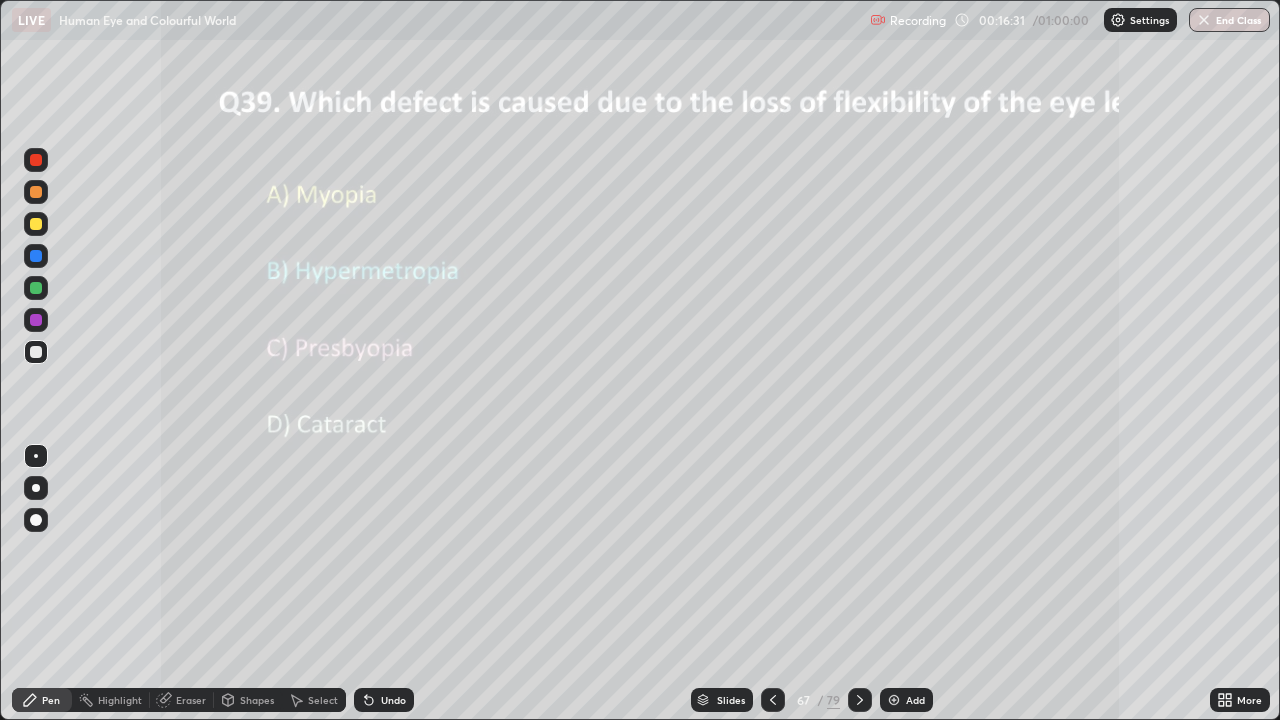 click 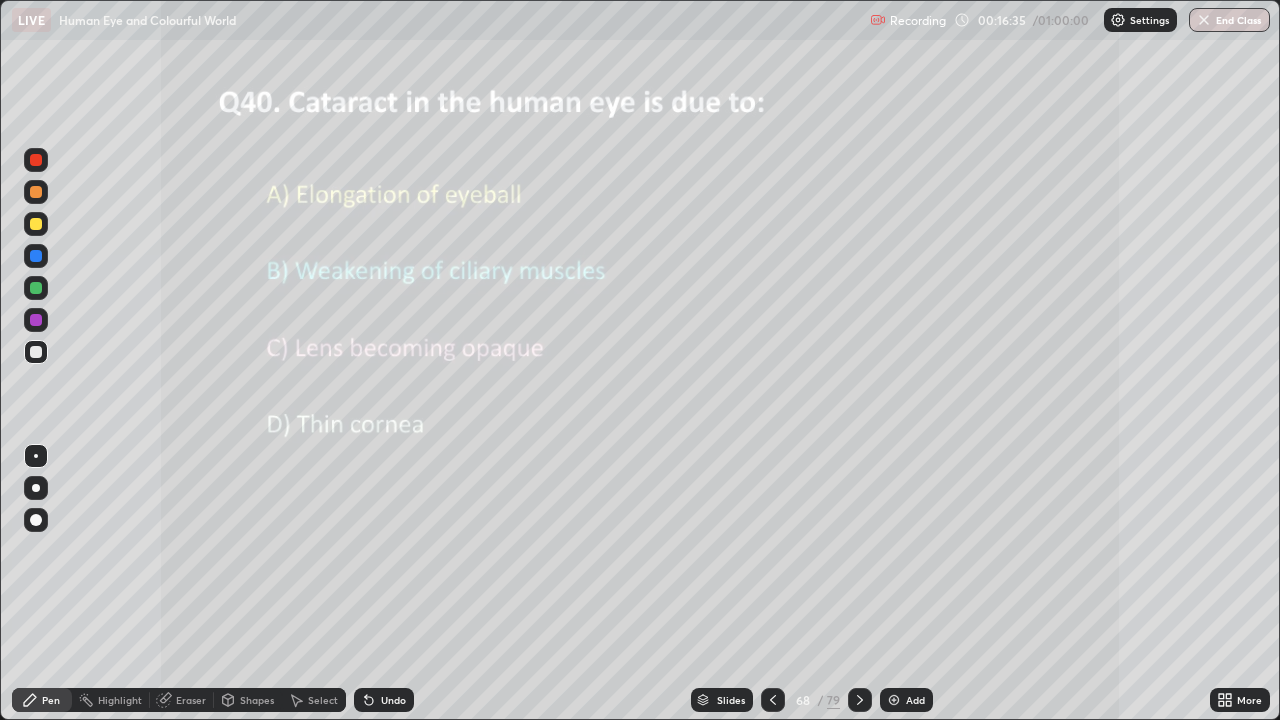 click 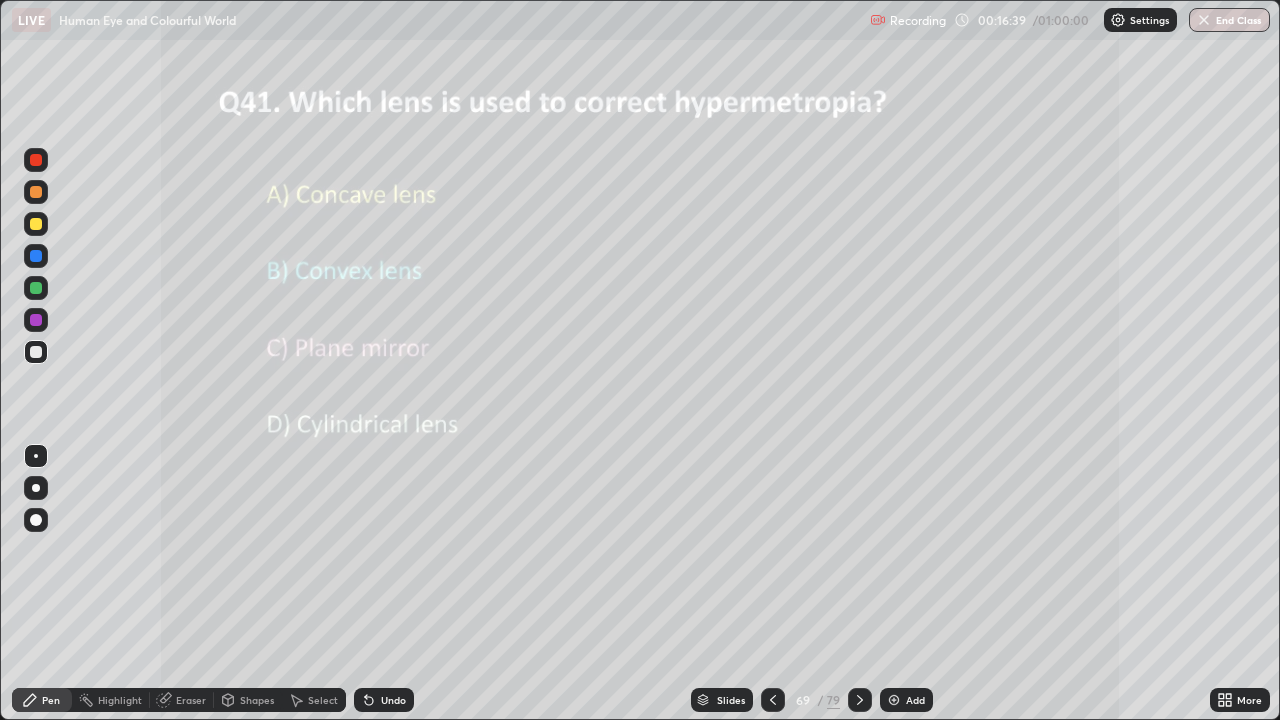 click 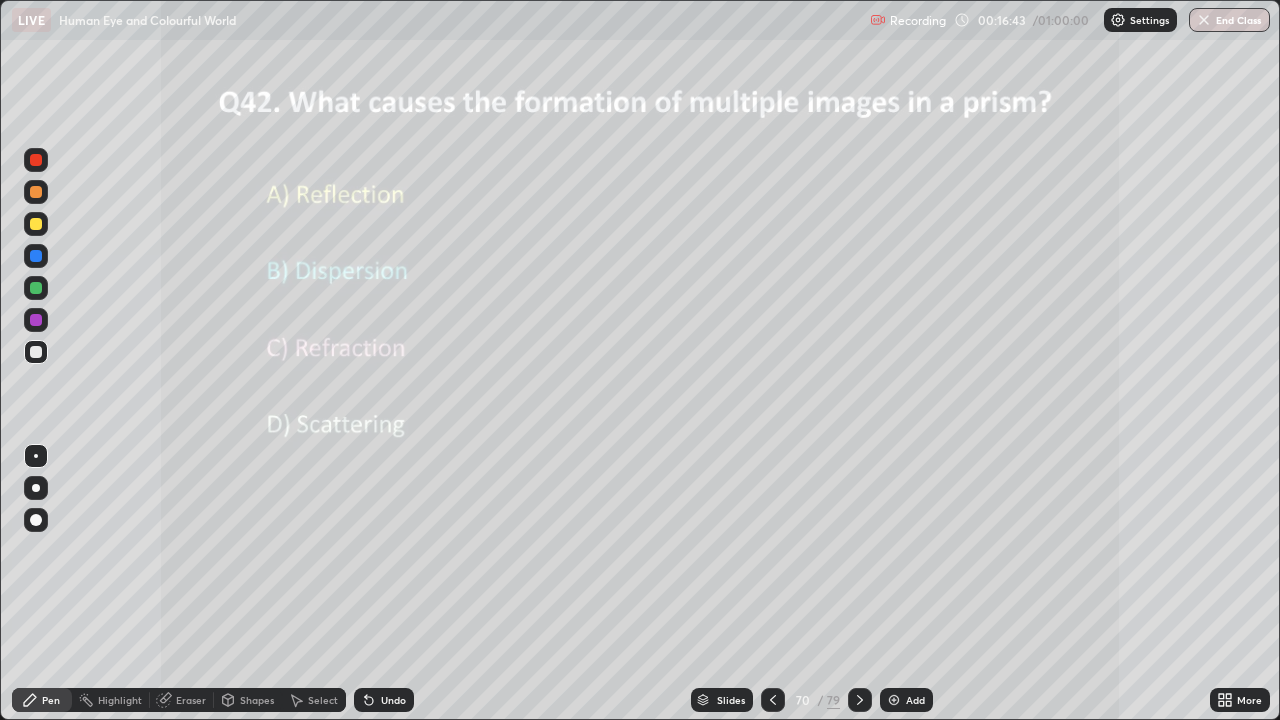 click 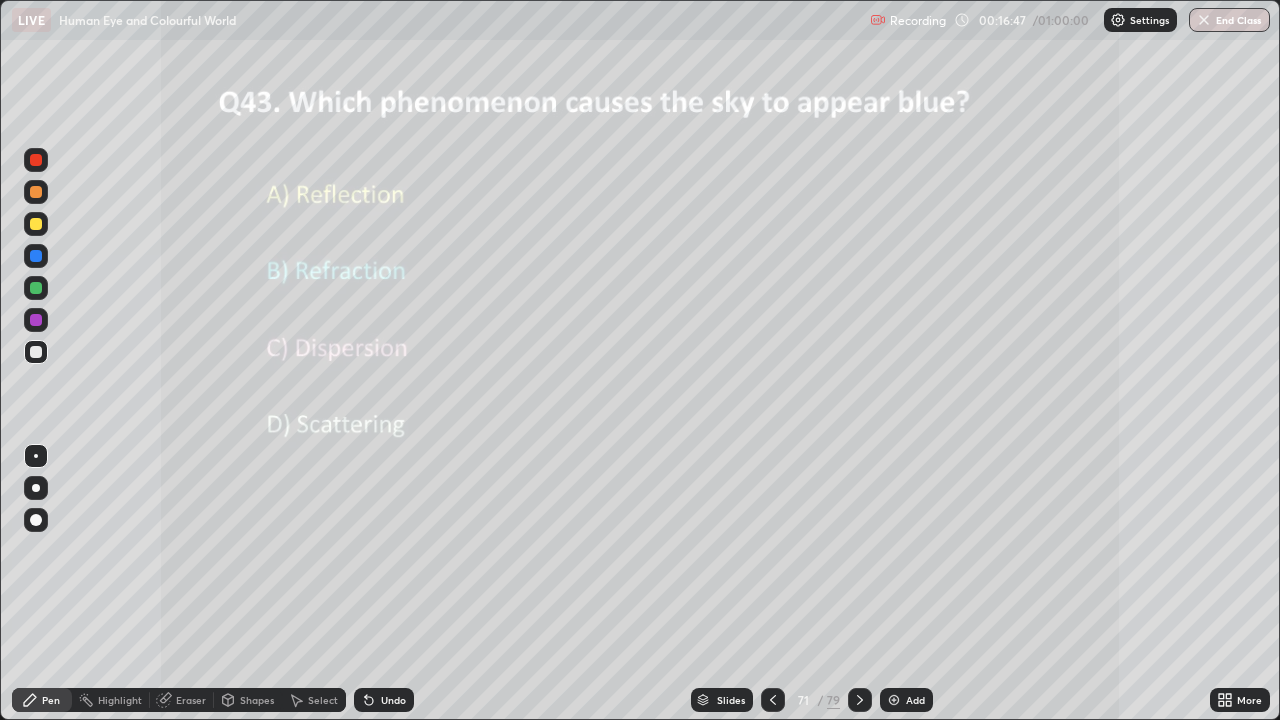 click at bounding box center (860, 700) 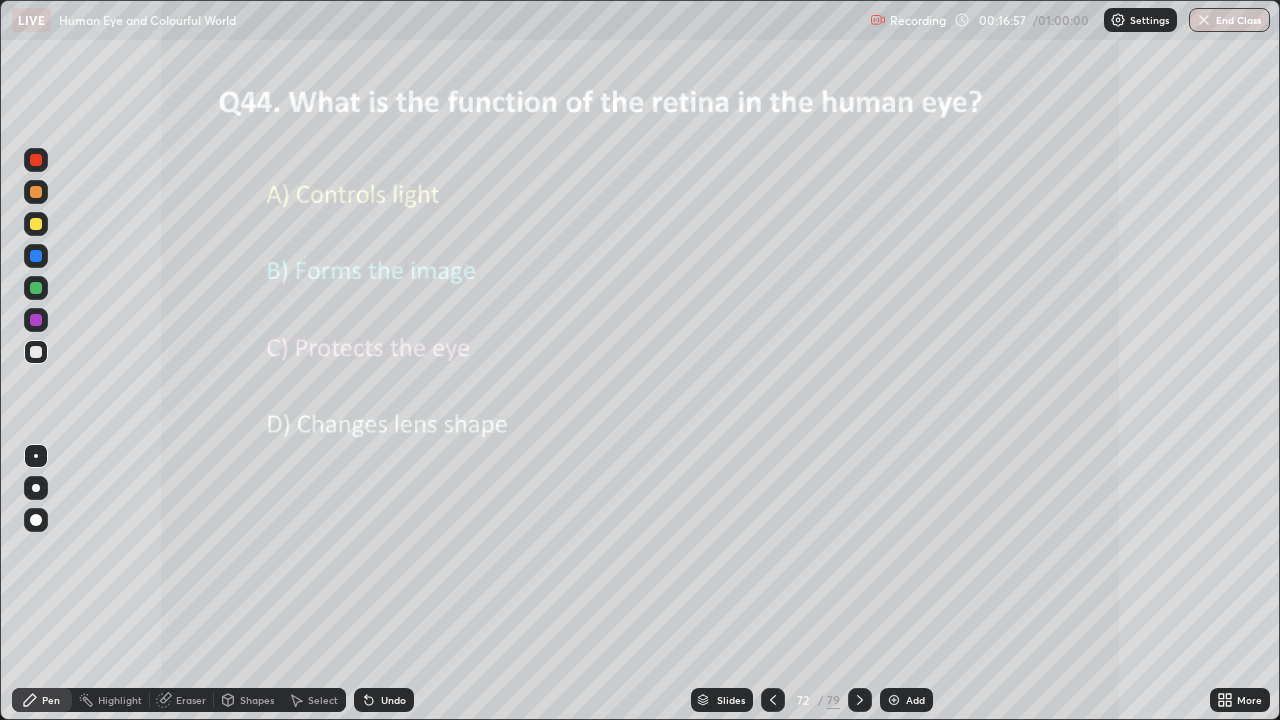 click 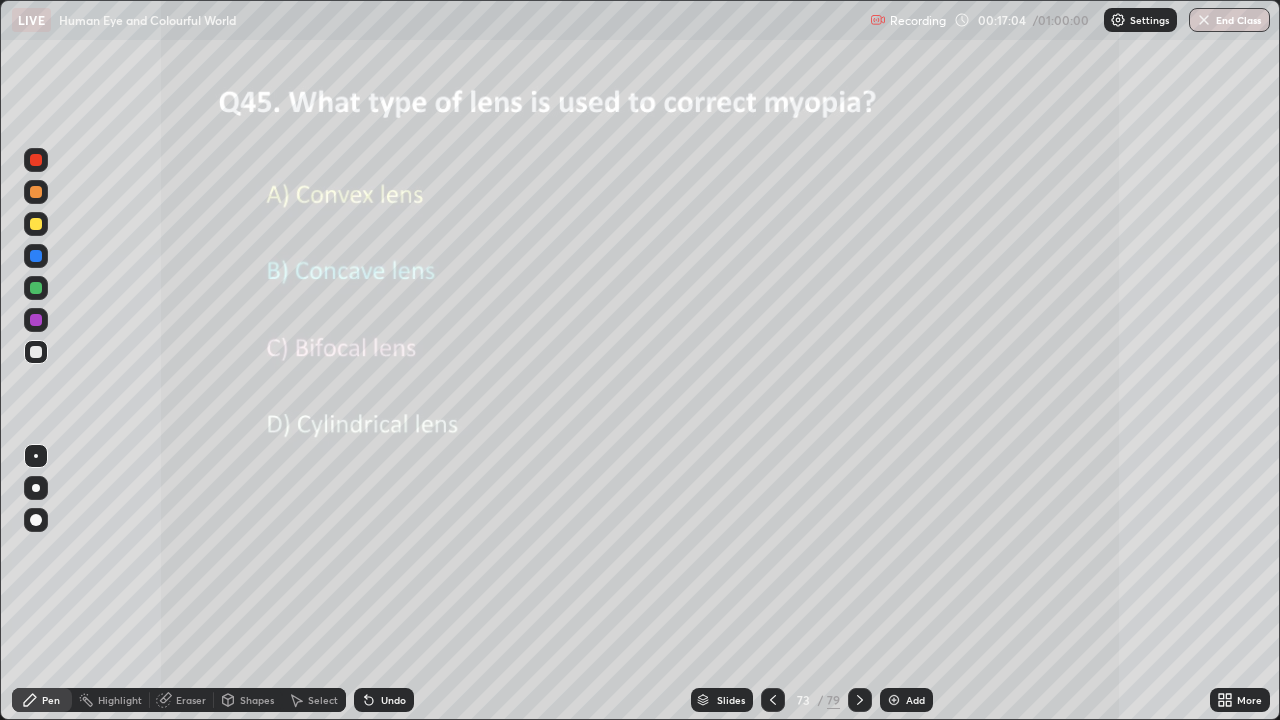 click 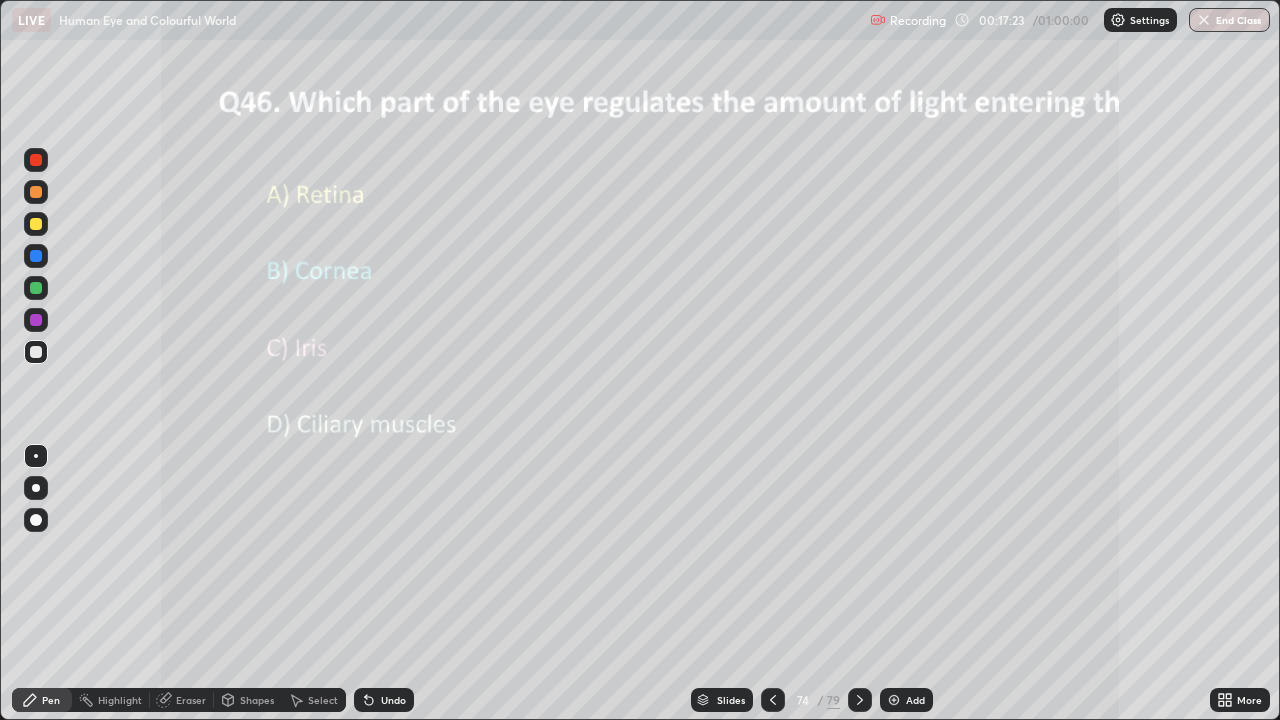 click 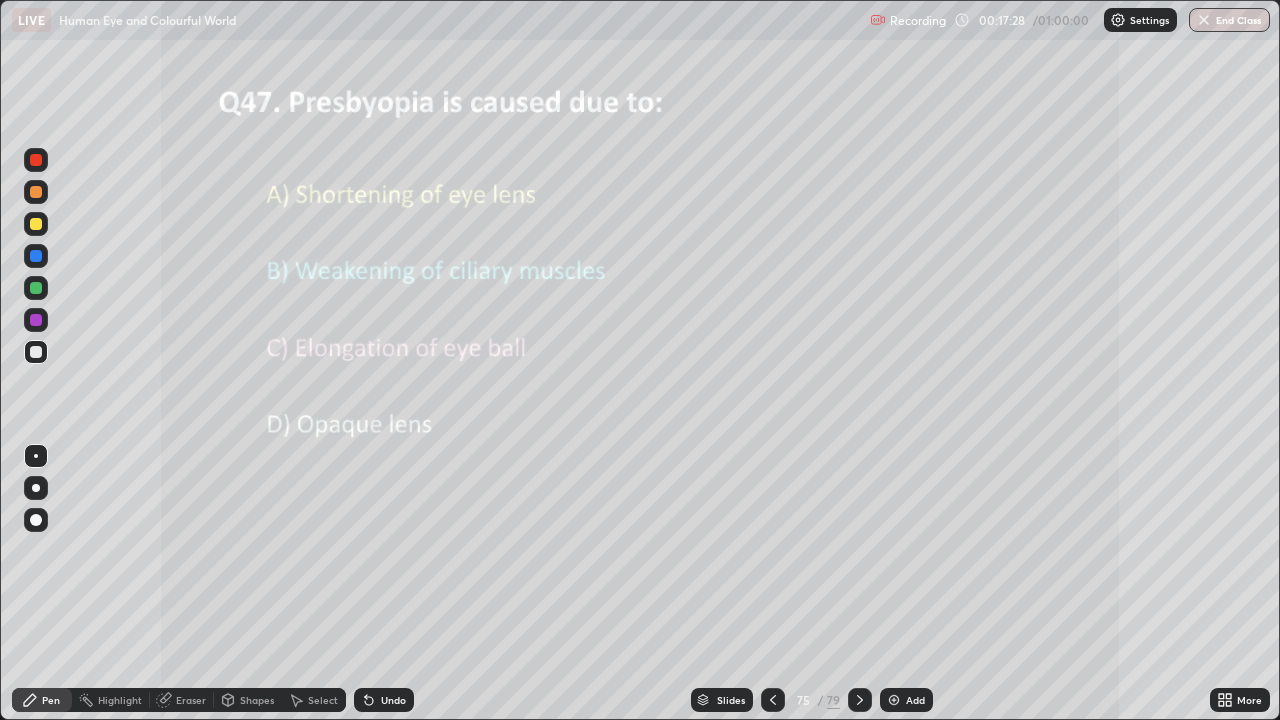 click 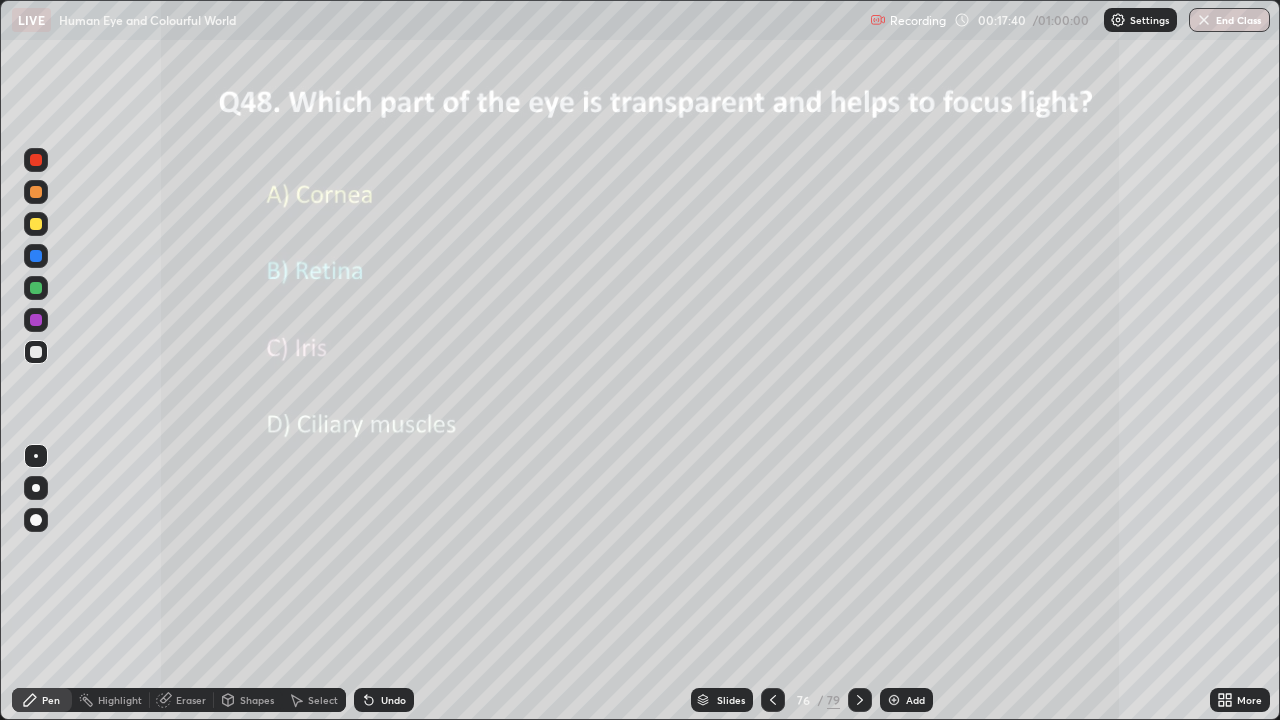 click 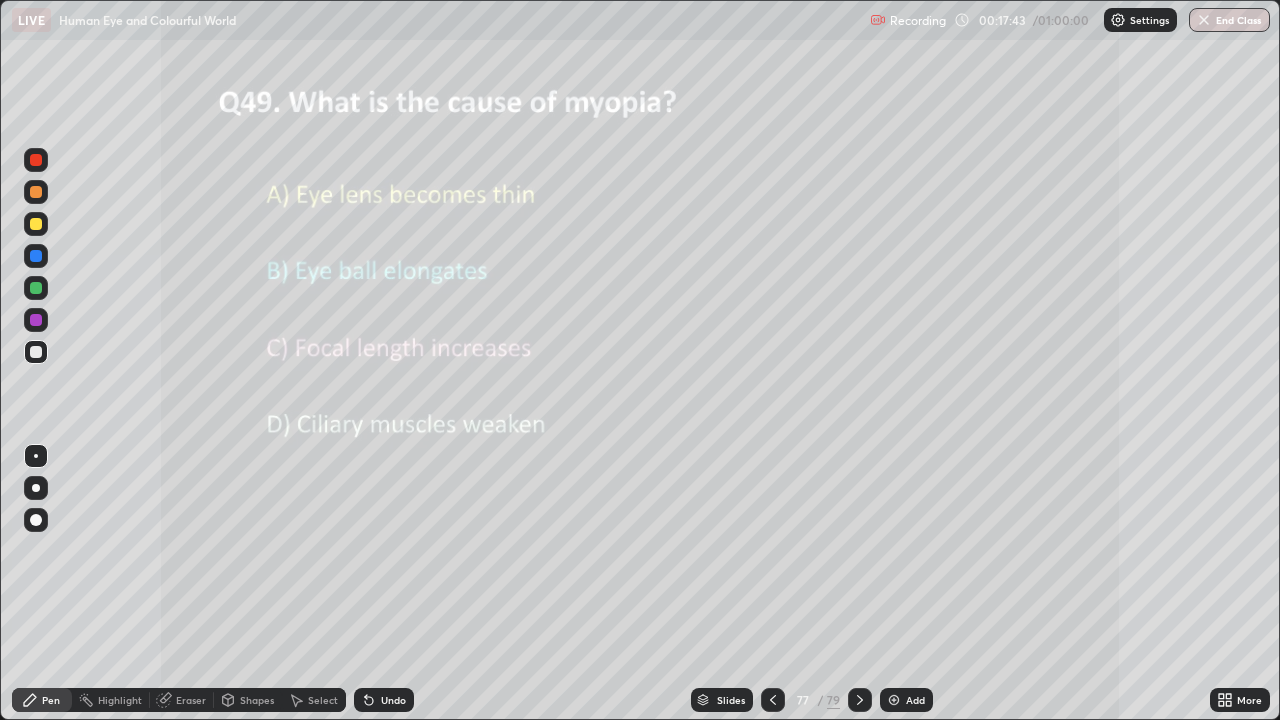click 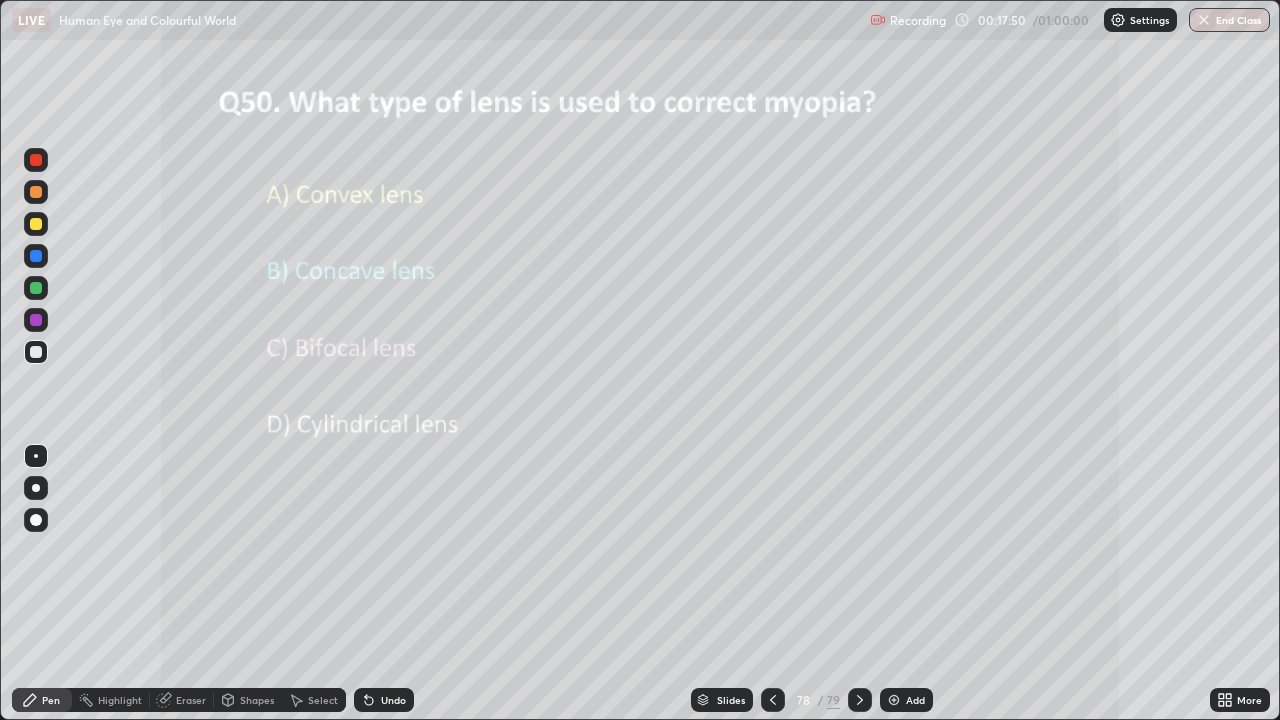 click 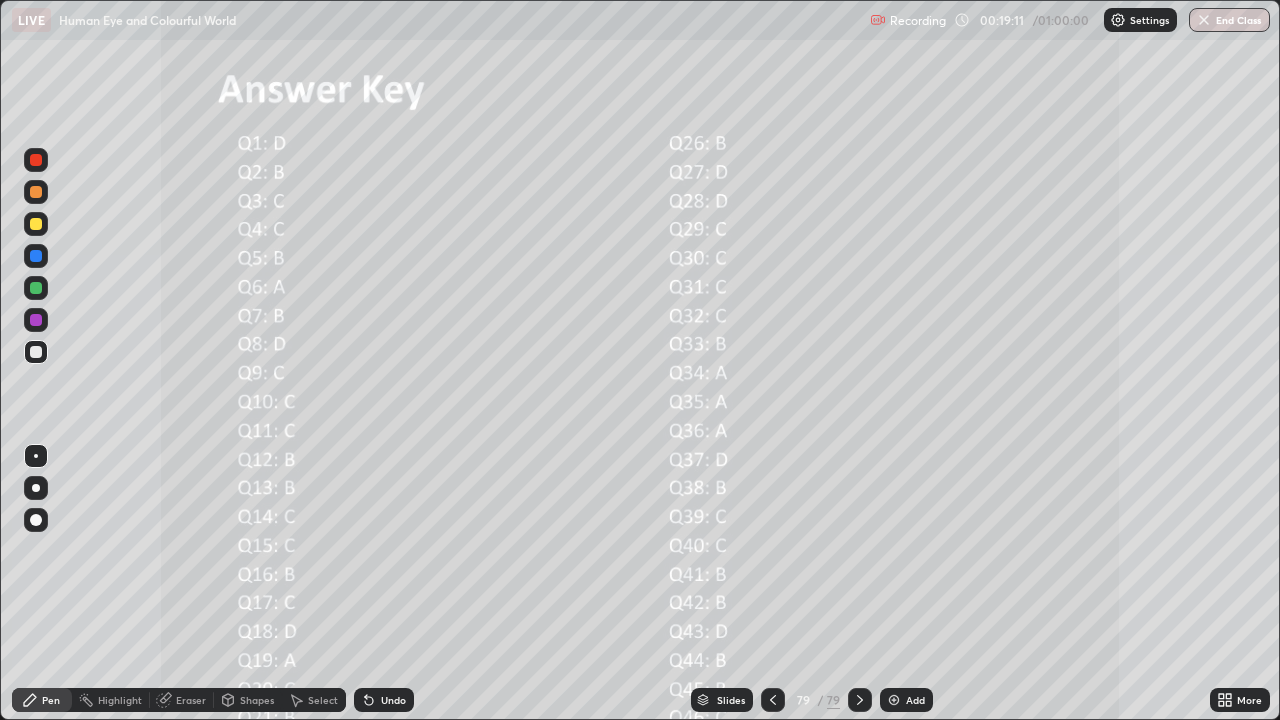 click 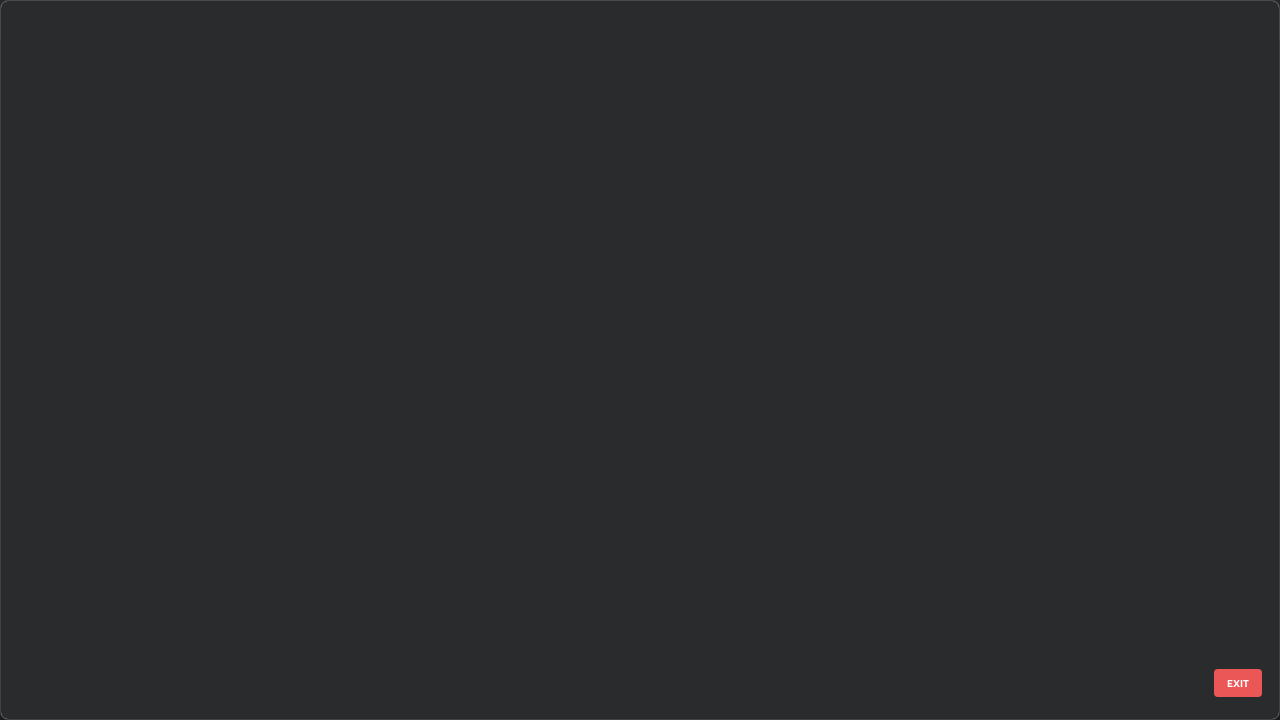 scroll, scrollTop: 5347, scrollLeft: 0, axis: vertical 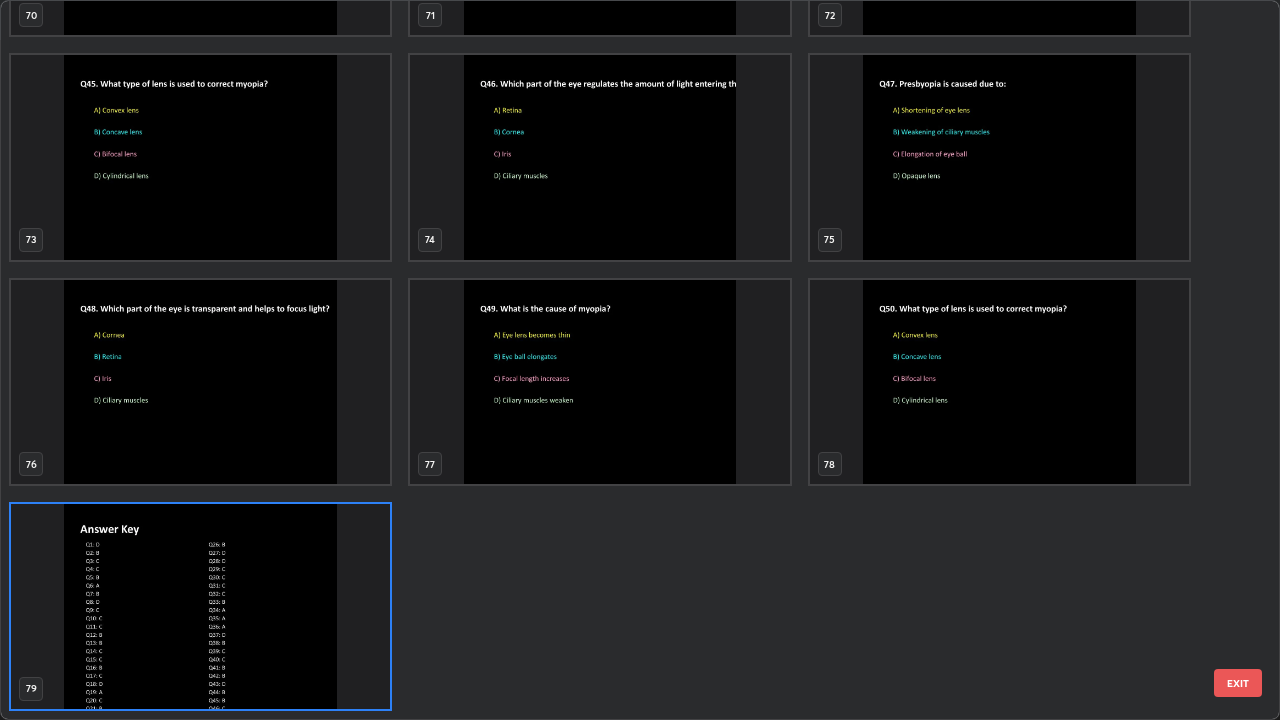 click at bounding box center [200, 606] 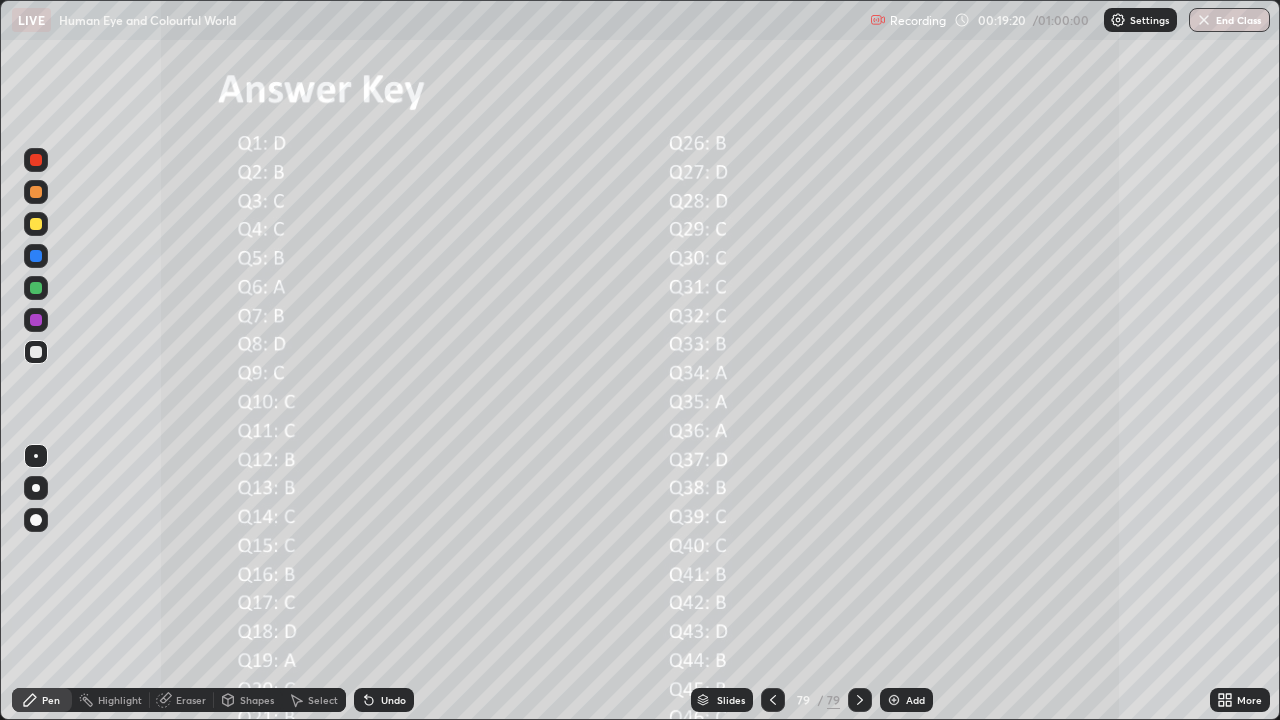 click on "Slides" at bounding box center [731, 700] 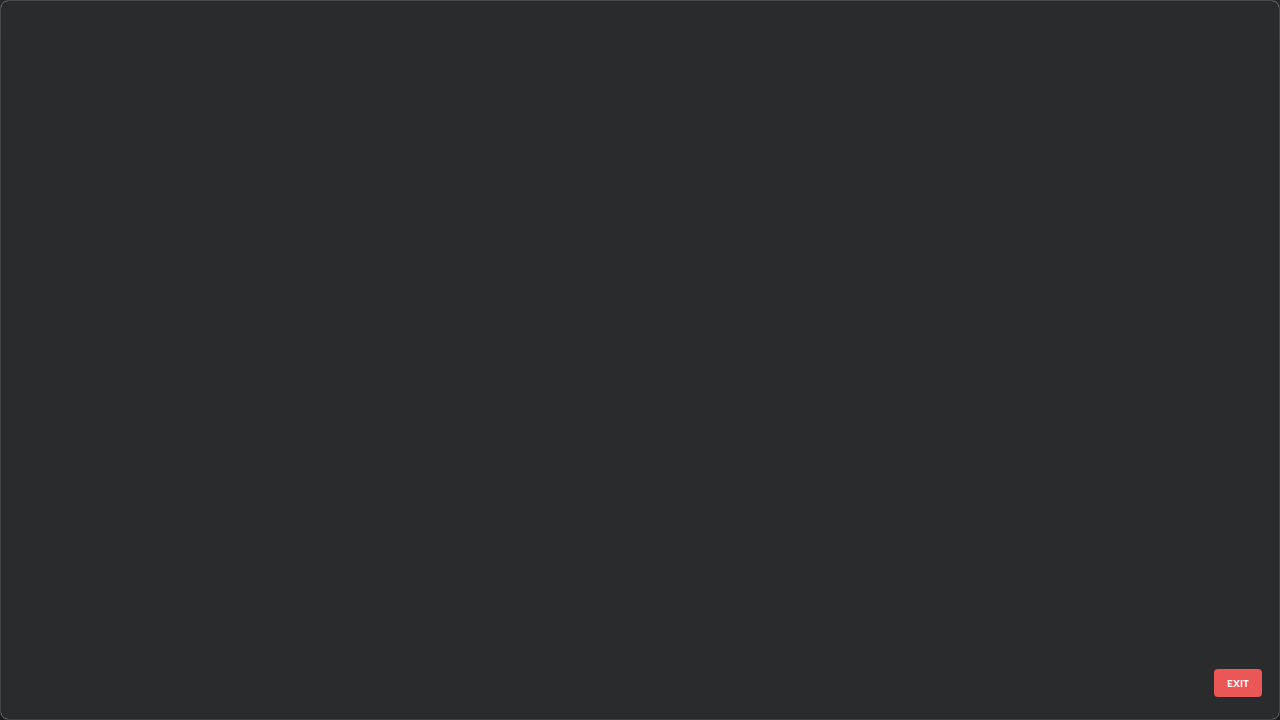 scroll, scrollTop: 5347, scrollLeft: 0, axis: vertical 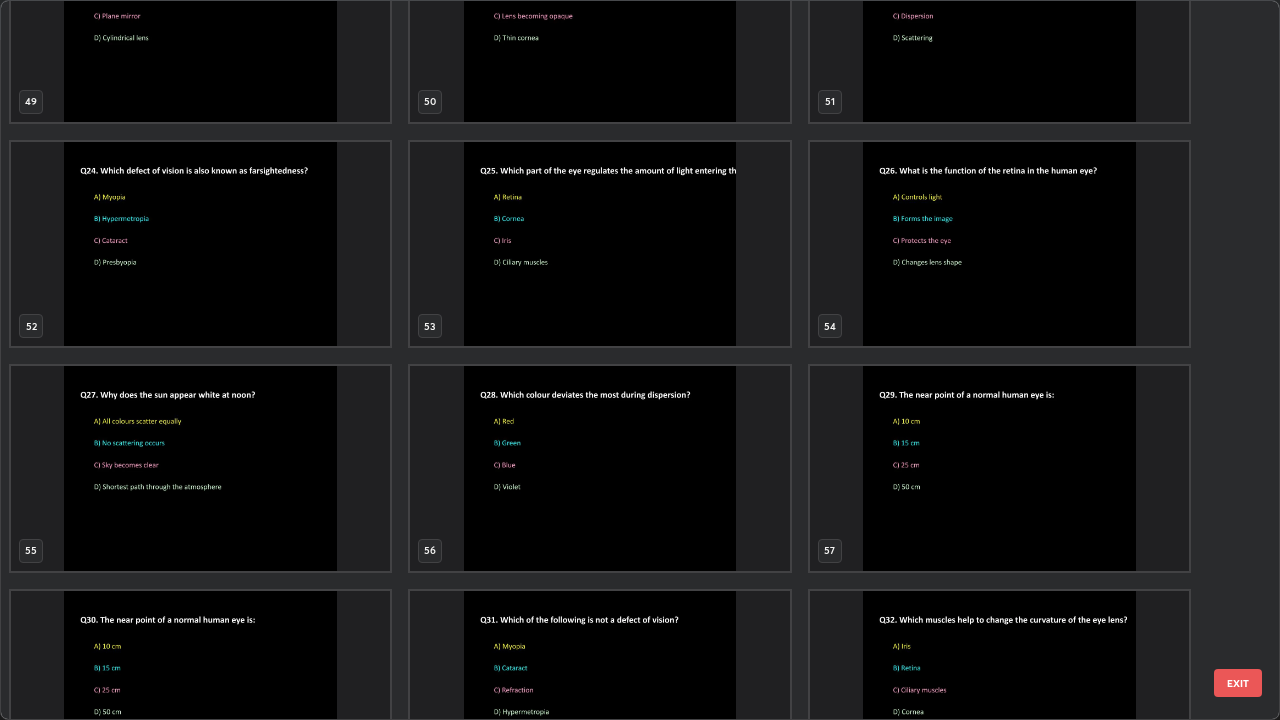 click at bounding box center [999, 244] 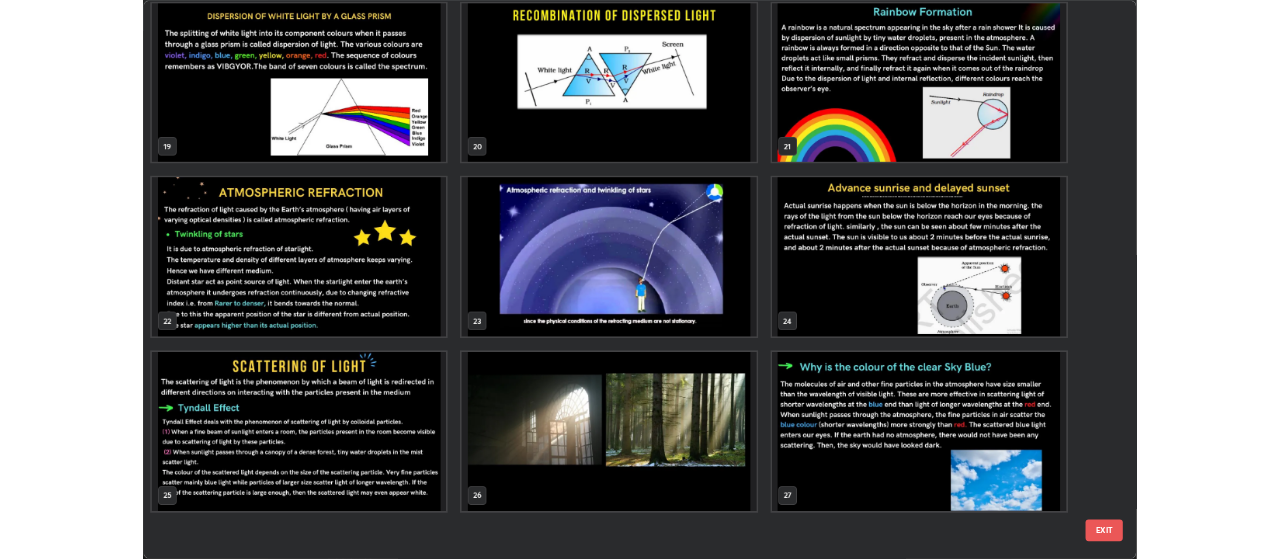 scroll, scrollTop: 1185, scrollLeft: 0, axis: vertical 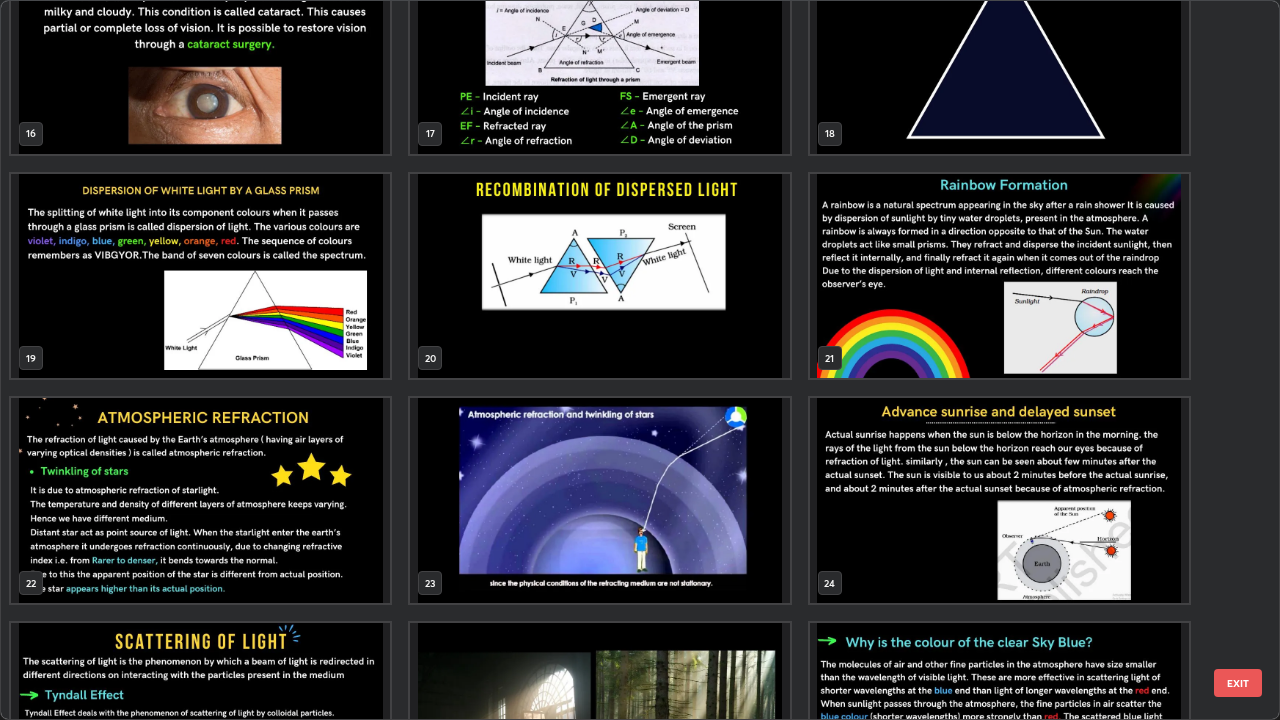 click at bounding box center (599, 276) 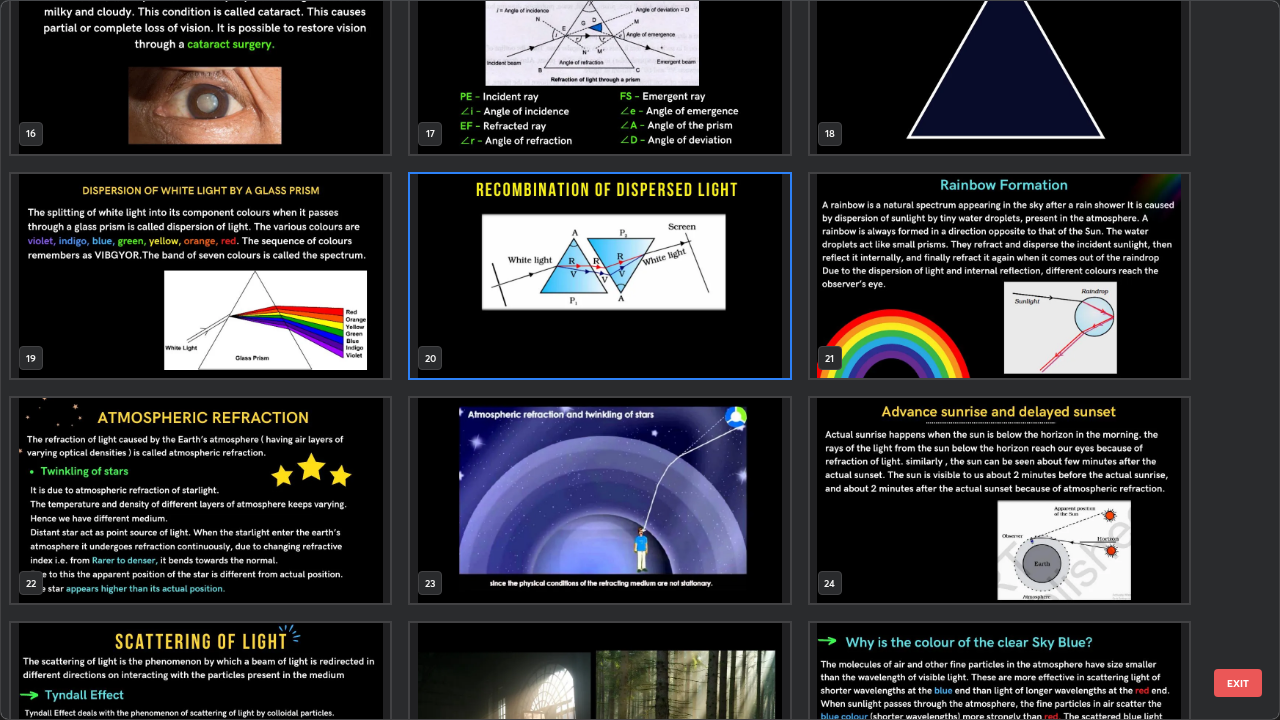 click at bounding box center (599, 276) 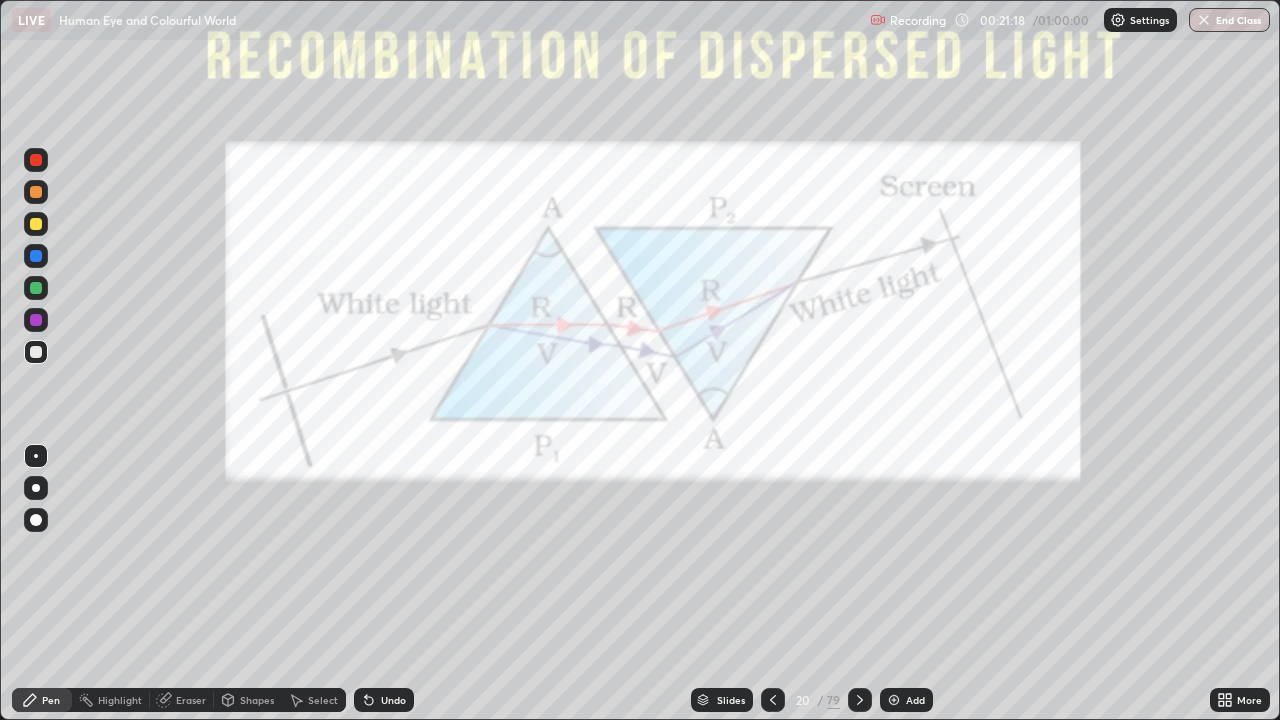 click at bounding box center (599, 276) 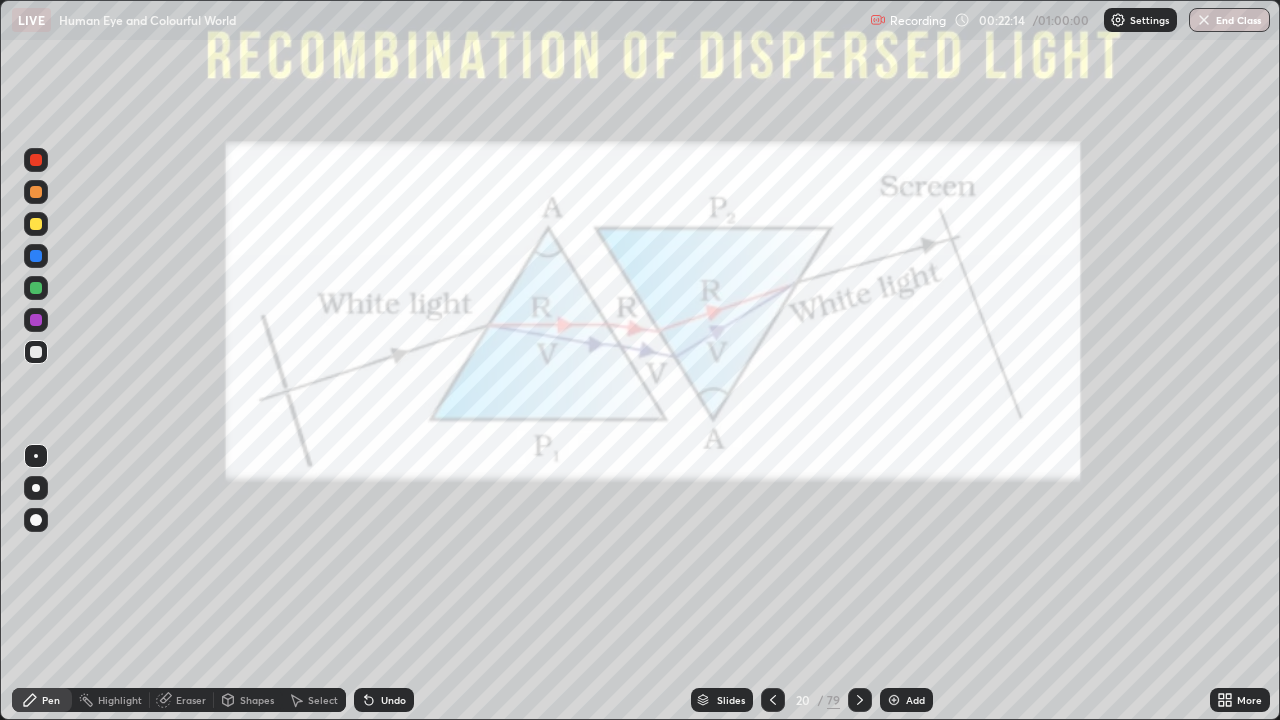 click 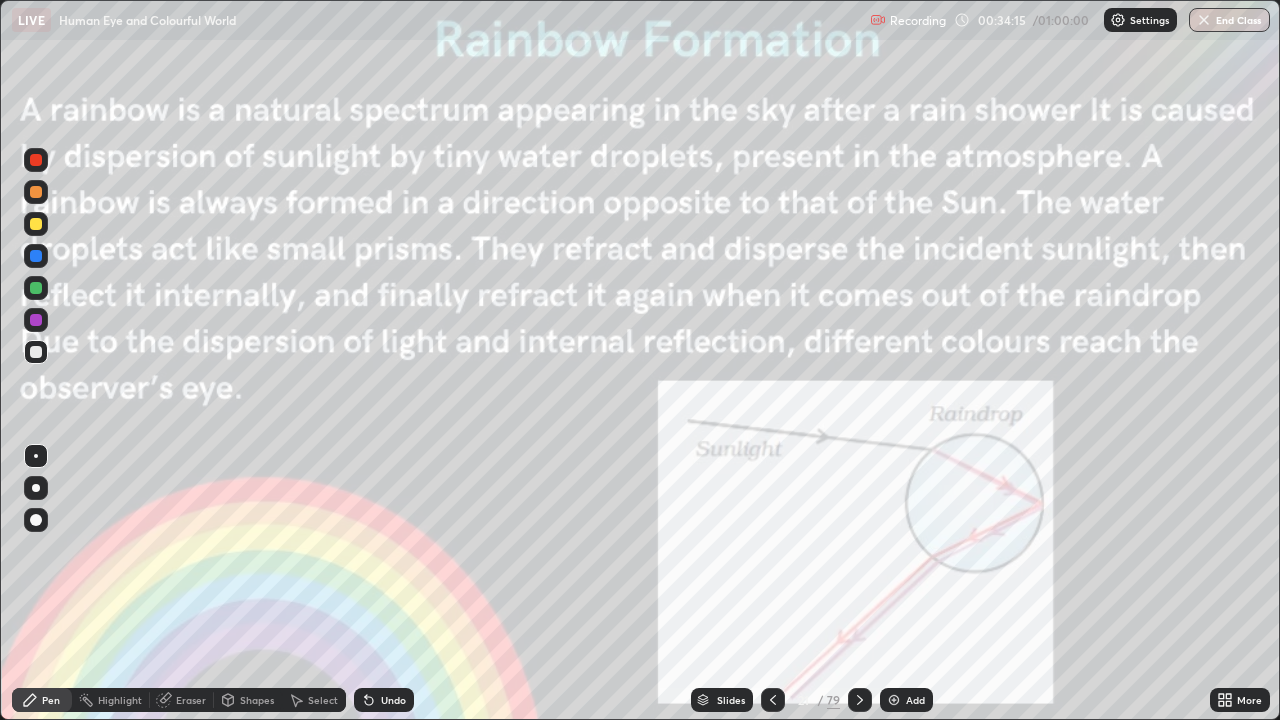 click 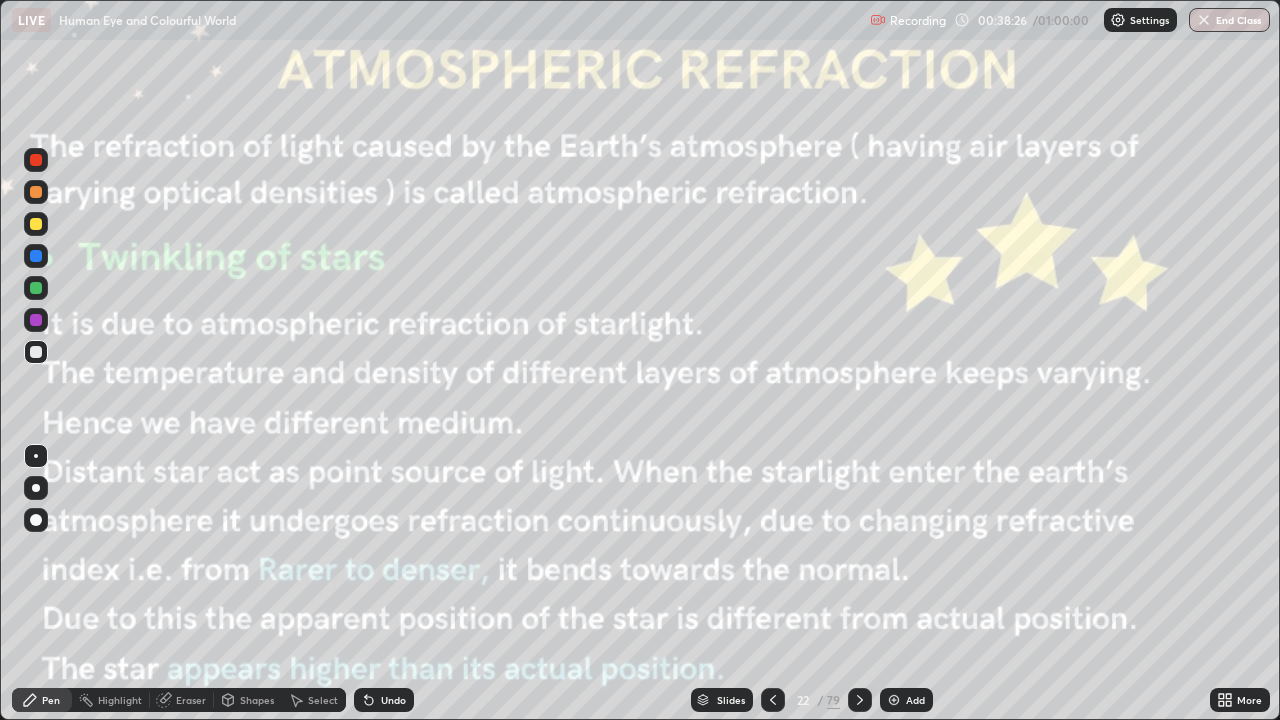 click 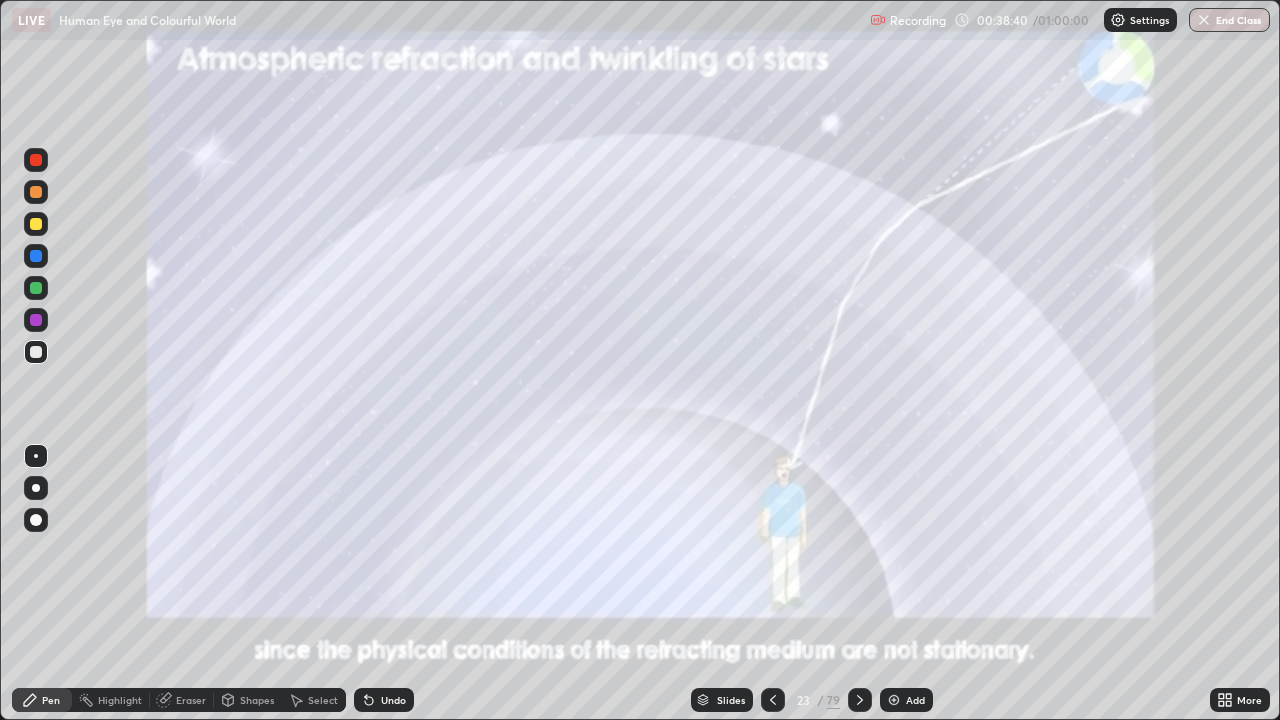 click at bounding box center (36, 320) 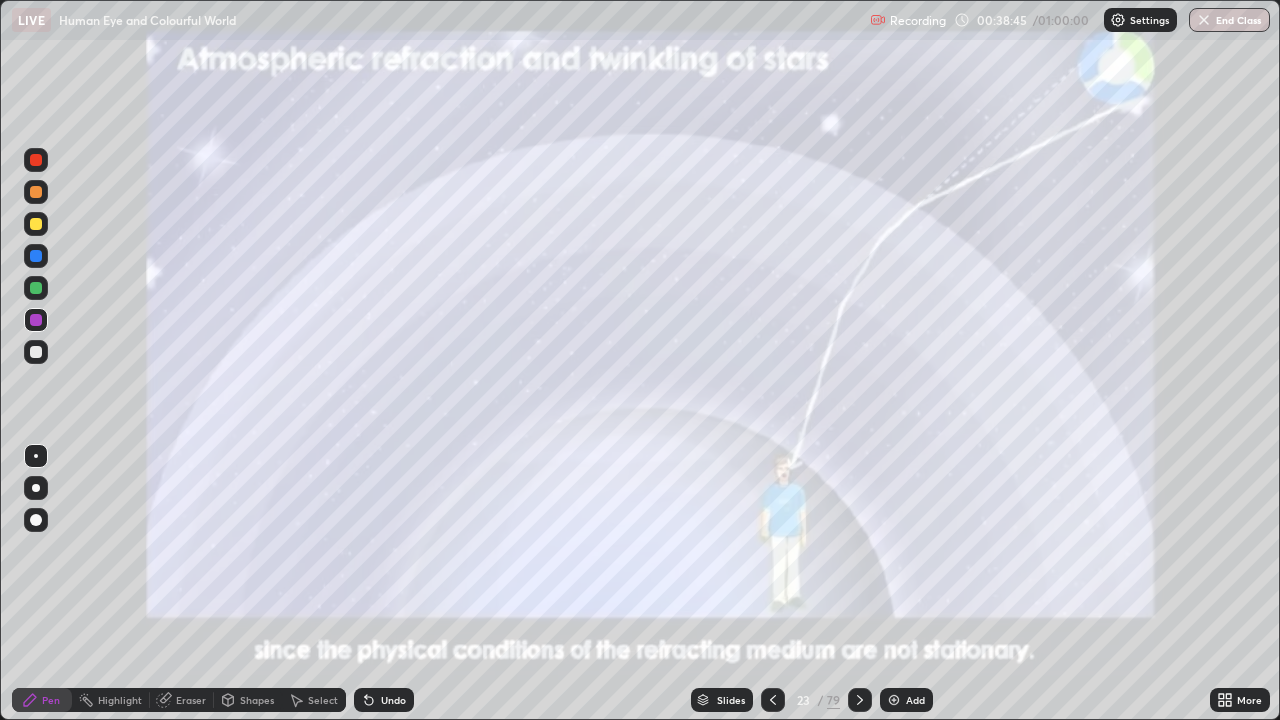 click at bounding box center (36, 160) 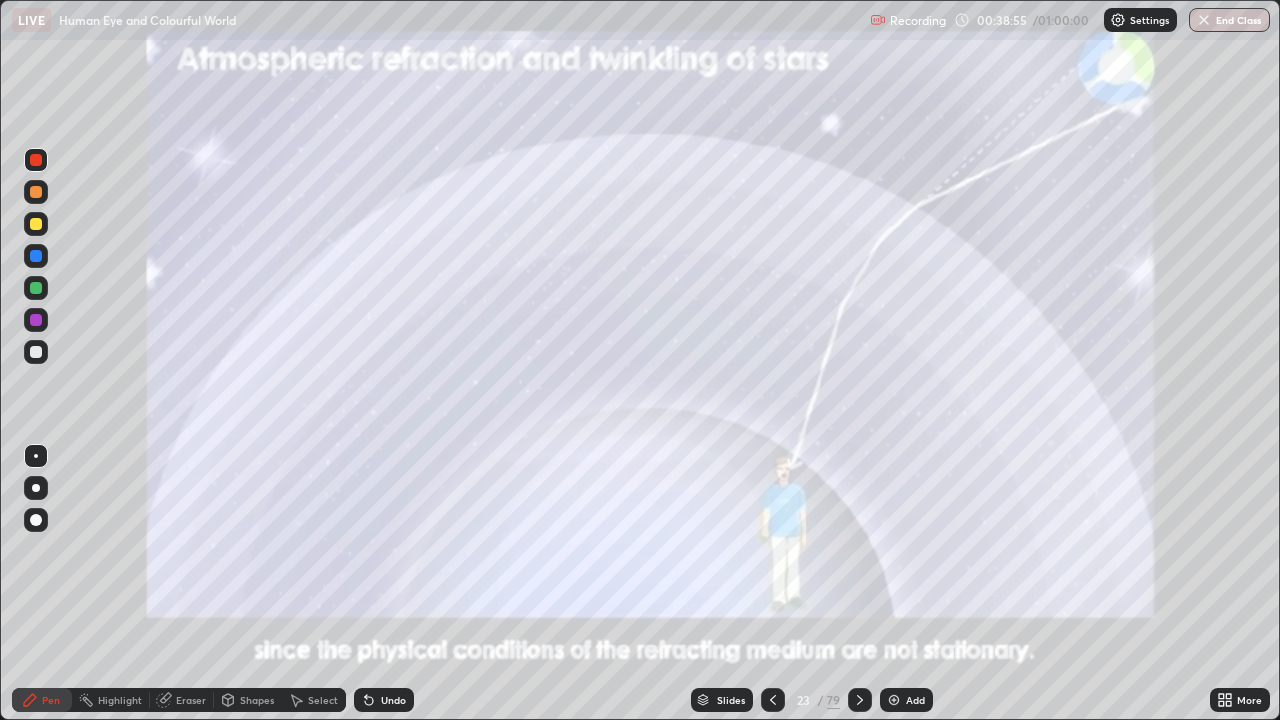 click 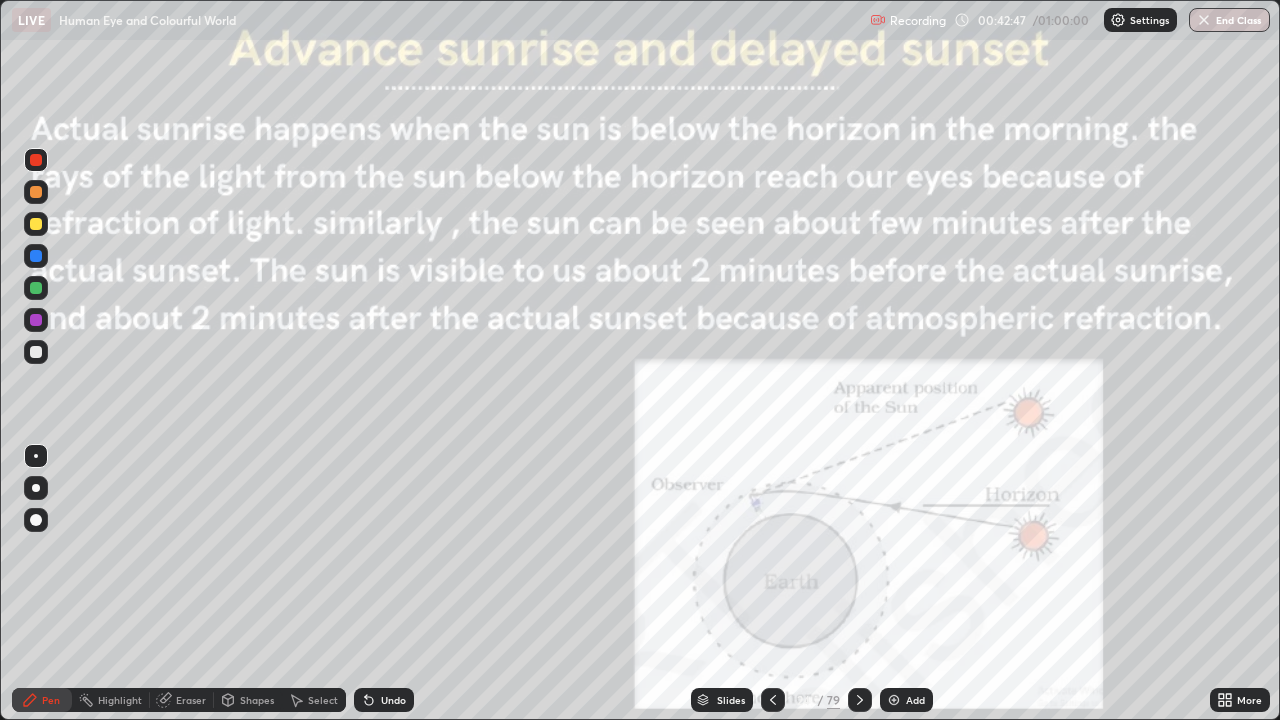 click 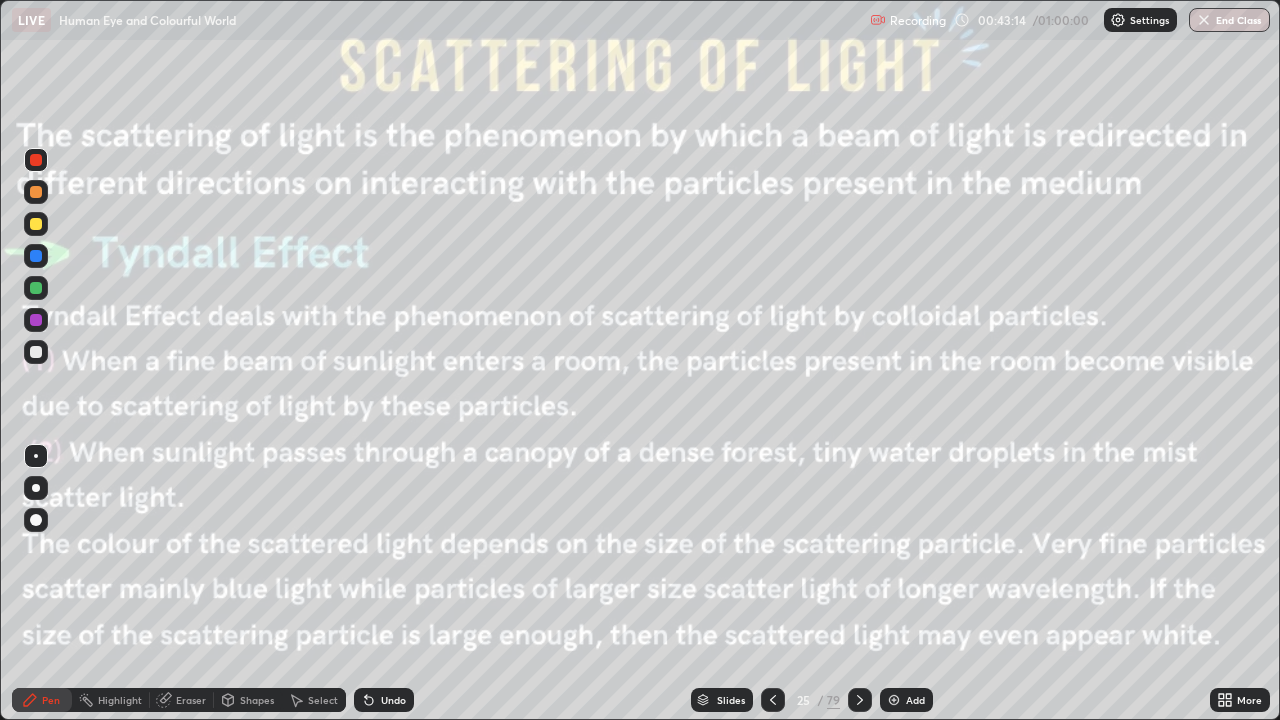 click on "More" at bounding box center (1240, 700) 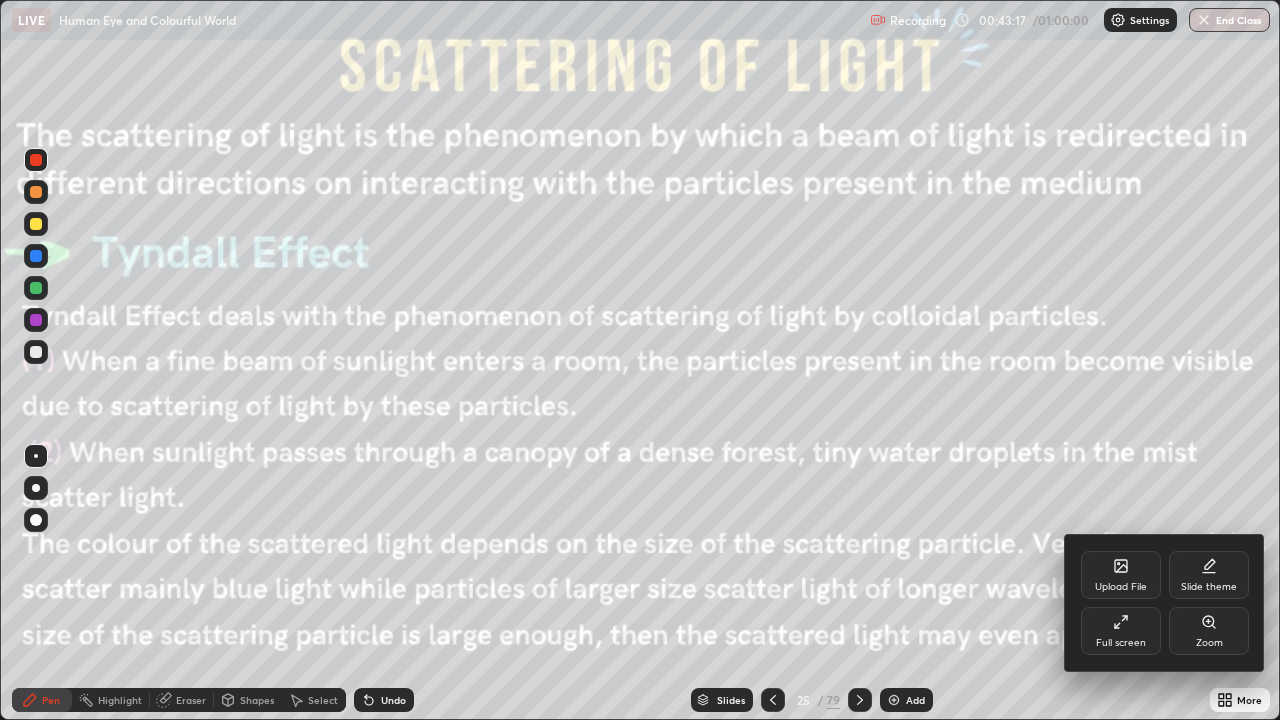 click at bounding box center (640, 360) 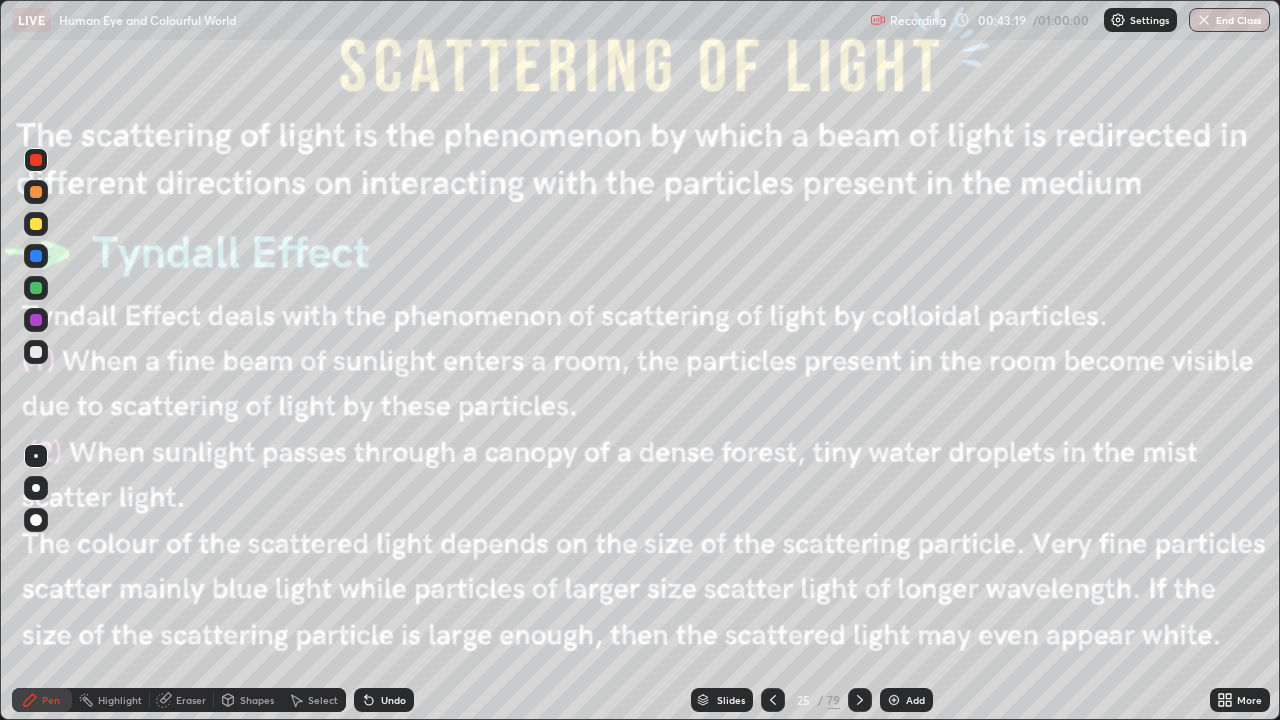 click at bounding box center (1204, 20) 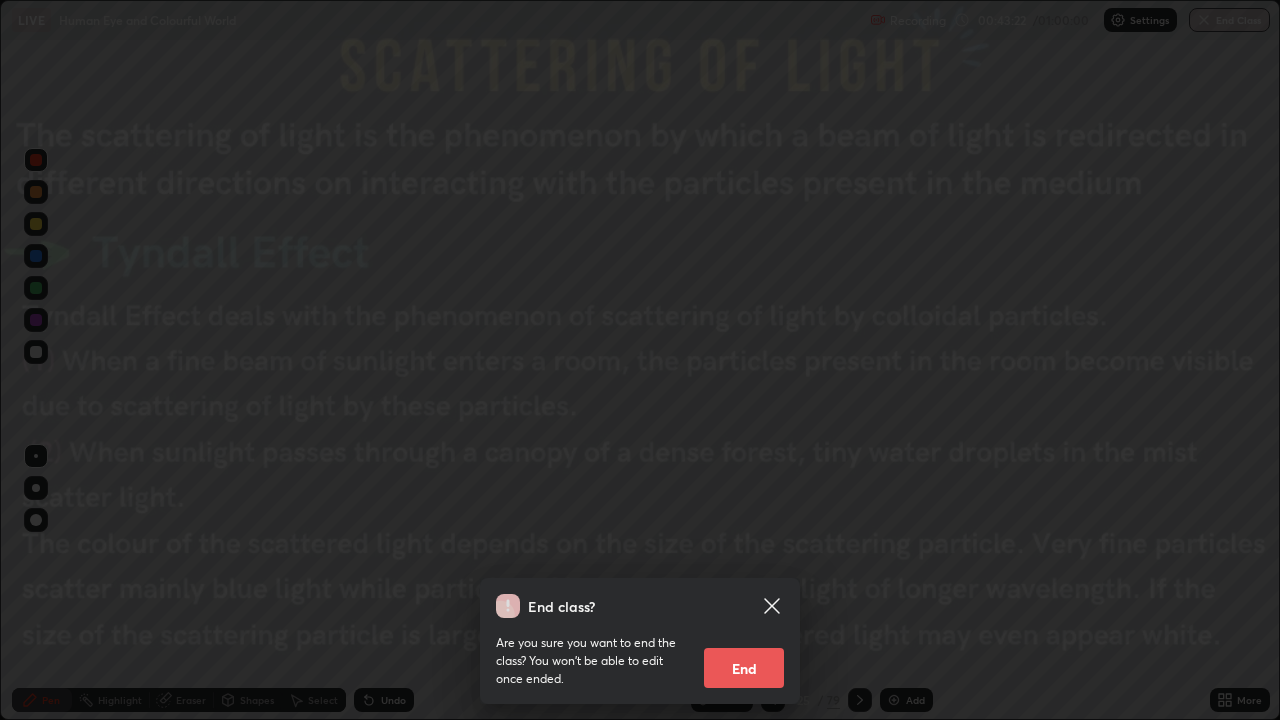 click on "End" at bounding box center (744, 668) 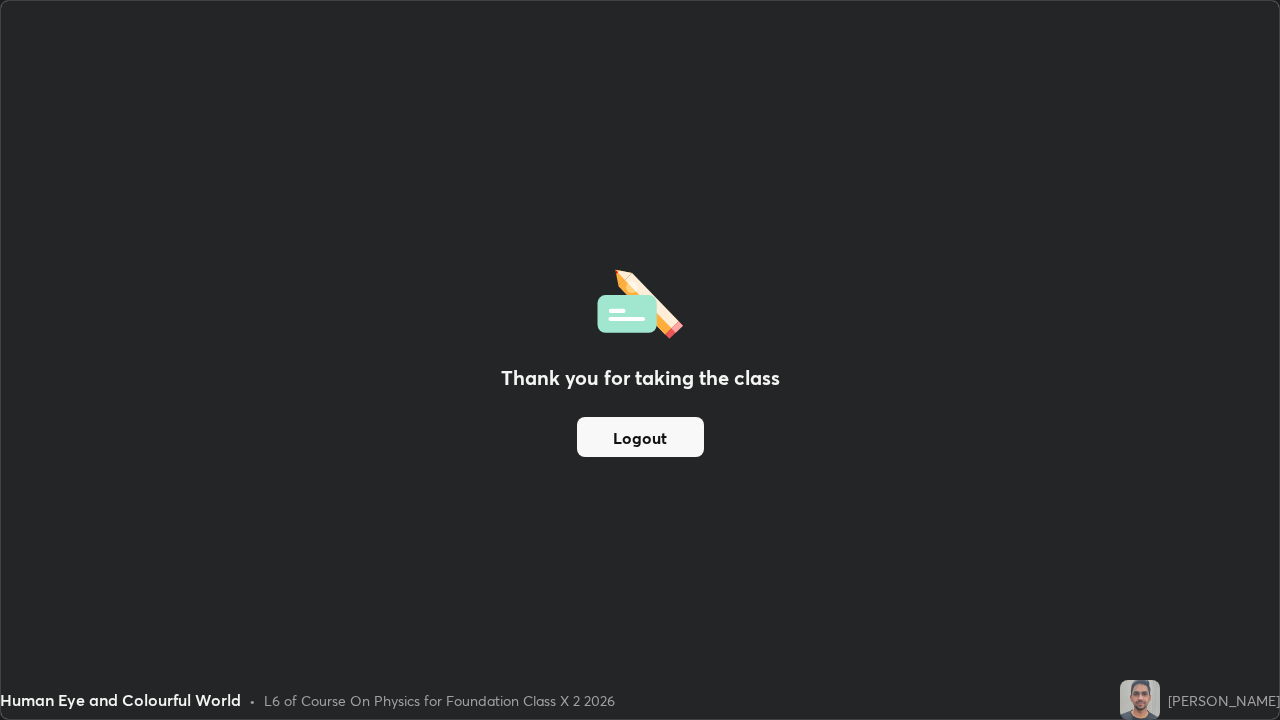 click on "Thank you for taking the class Logout" at bounding box center [640, 360] 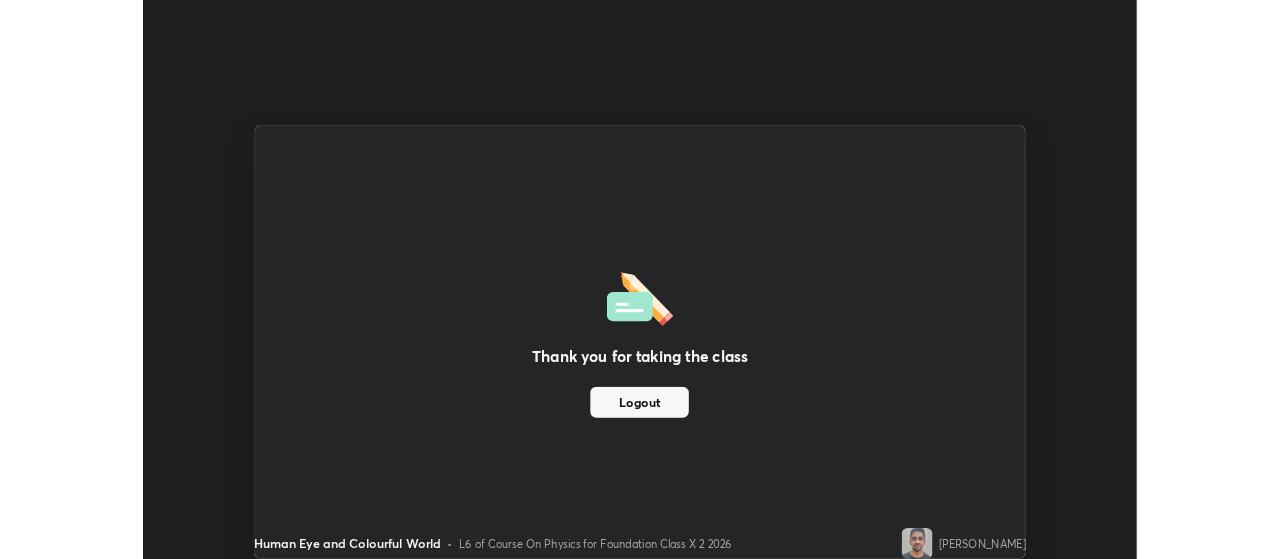 scroll, scrollTop: 559, scrollLeft: 1280, axis: both 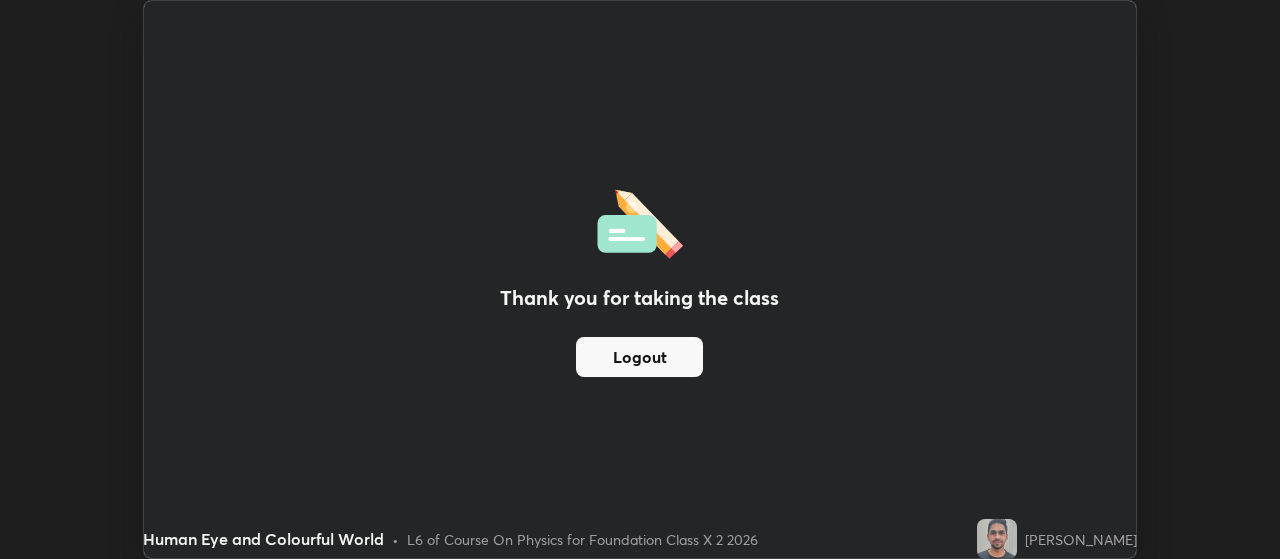 click on "Thank you for taking the class Logout" at bounding box center (640, 279) 